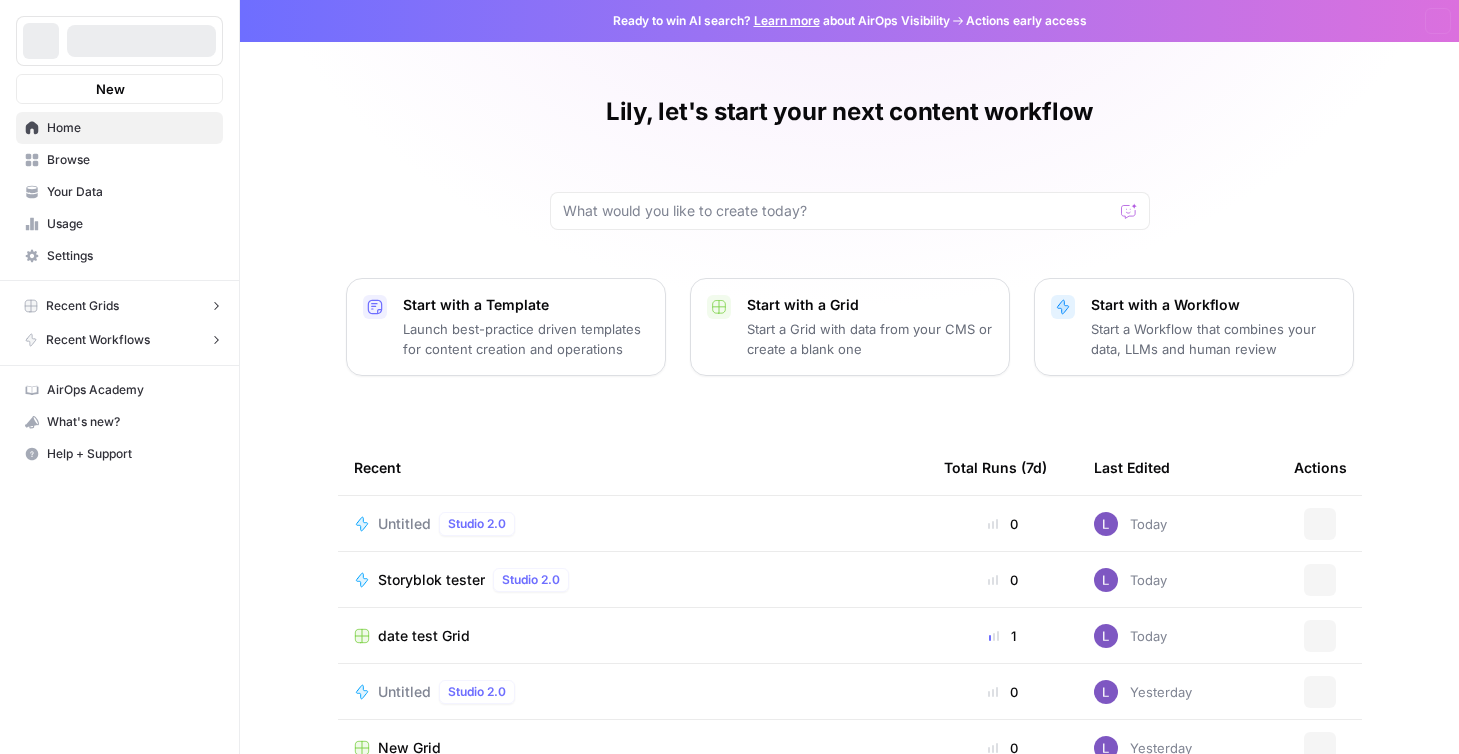 scroll, scrollTop: 0, scrollLeft: 0, axis: both 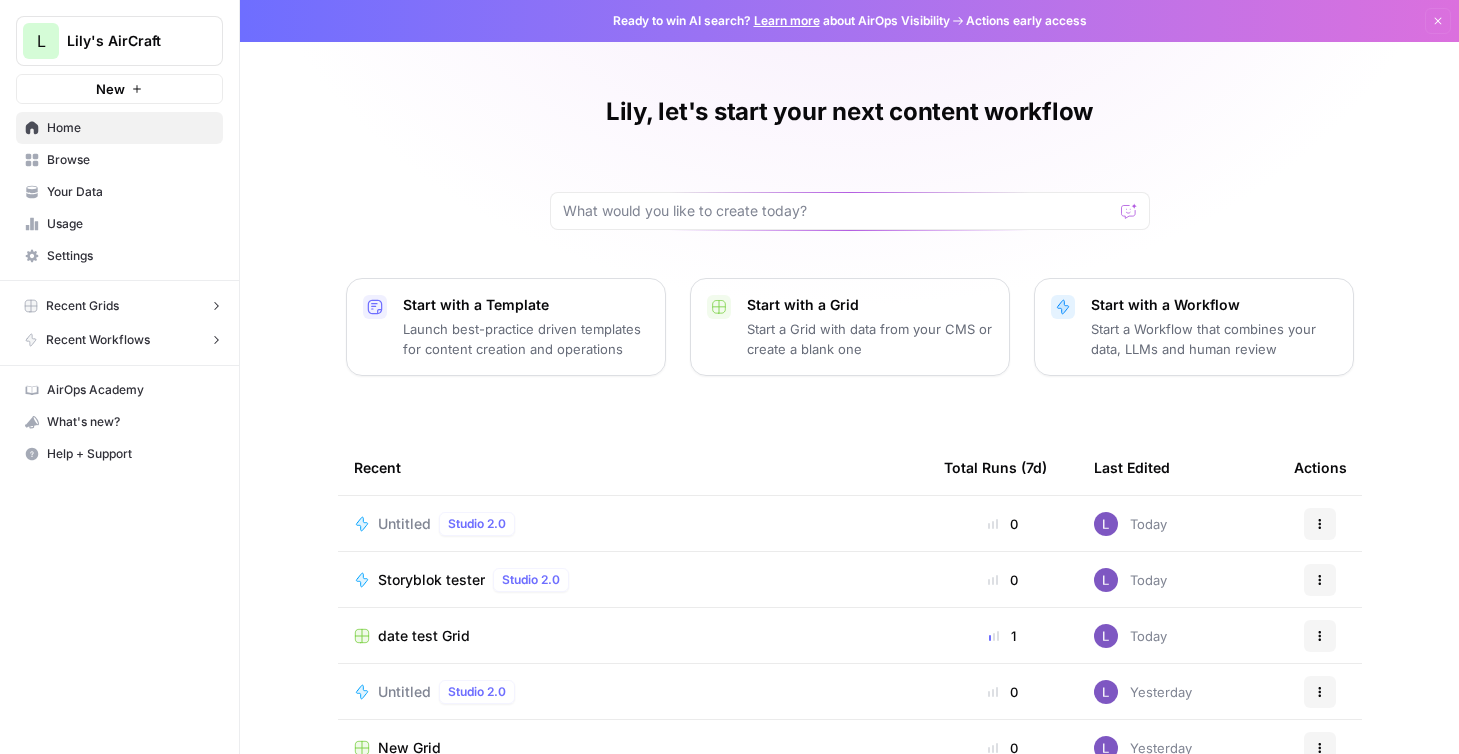 click on "date test Grid" at bounding box center (424, 636) 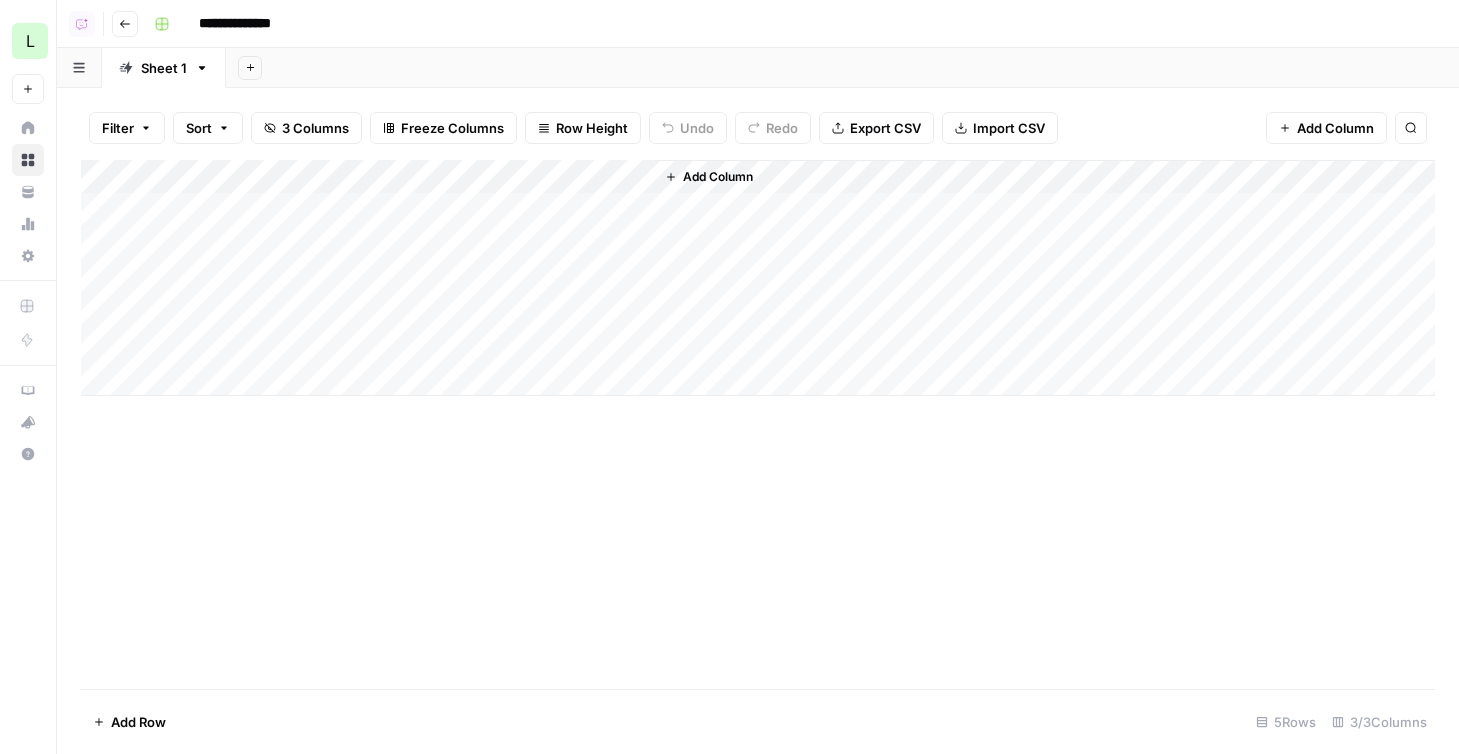 click on "Go back" at bounding box center [125, 24] 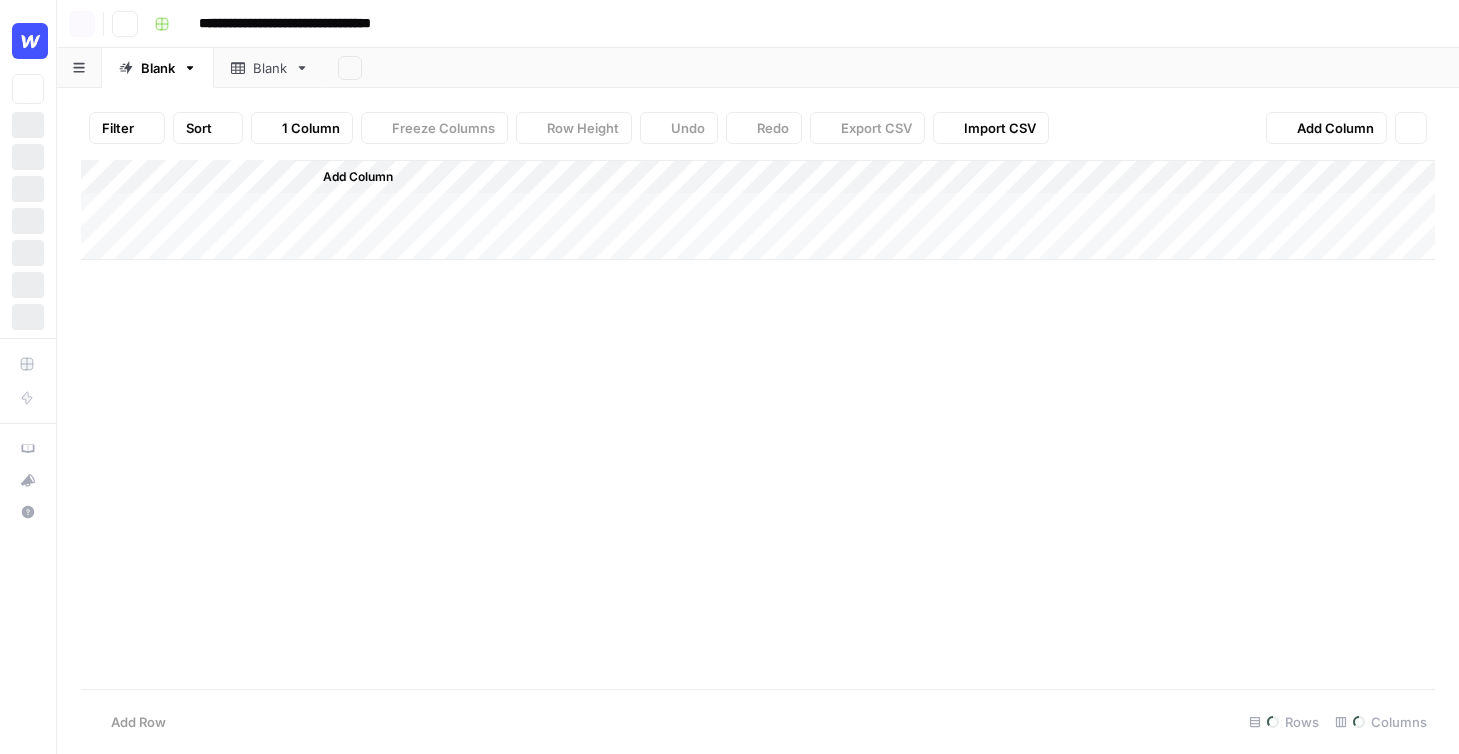 scroll, scrollTop: 0, scrollLeft: 0, axis: both 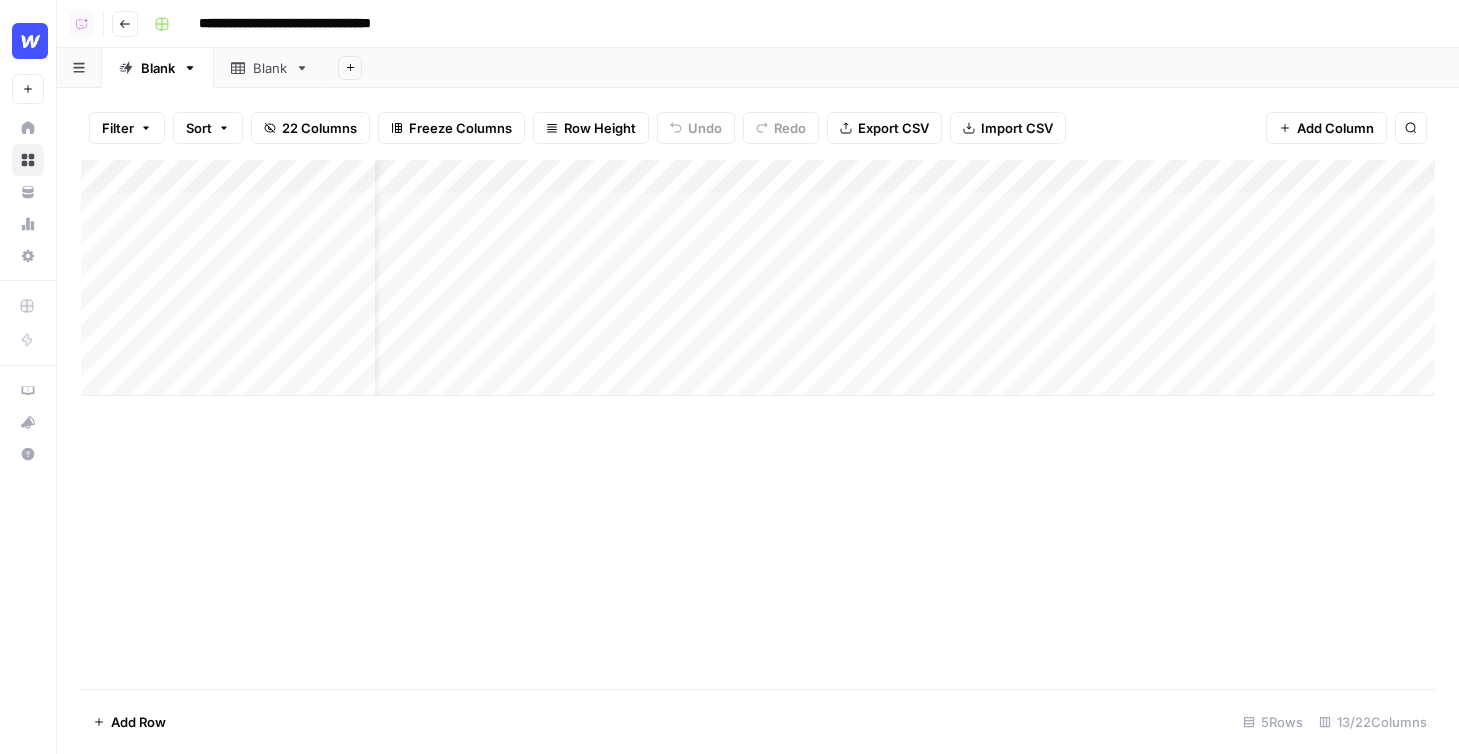 click on "Add Column" at bounding box center (758, 278) 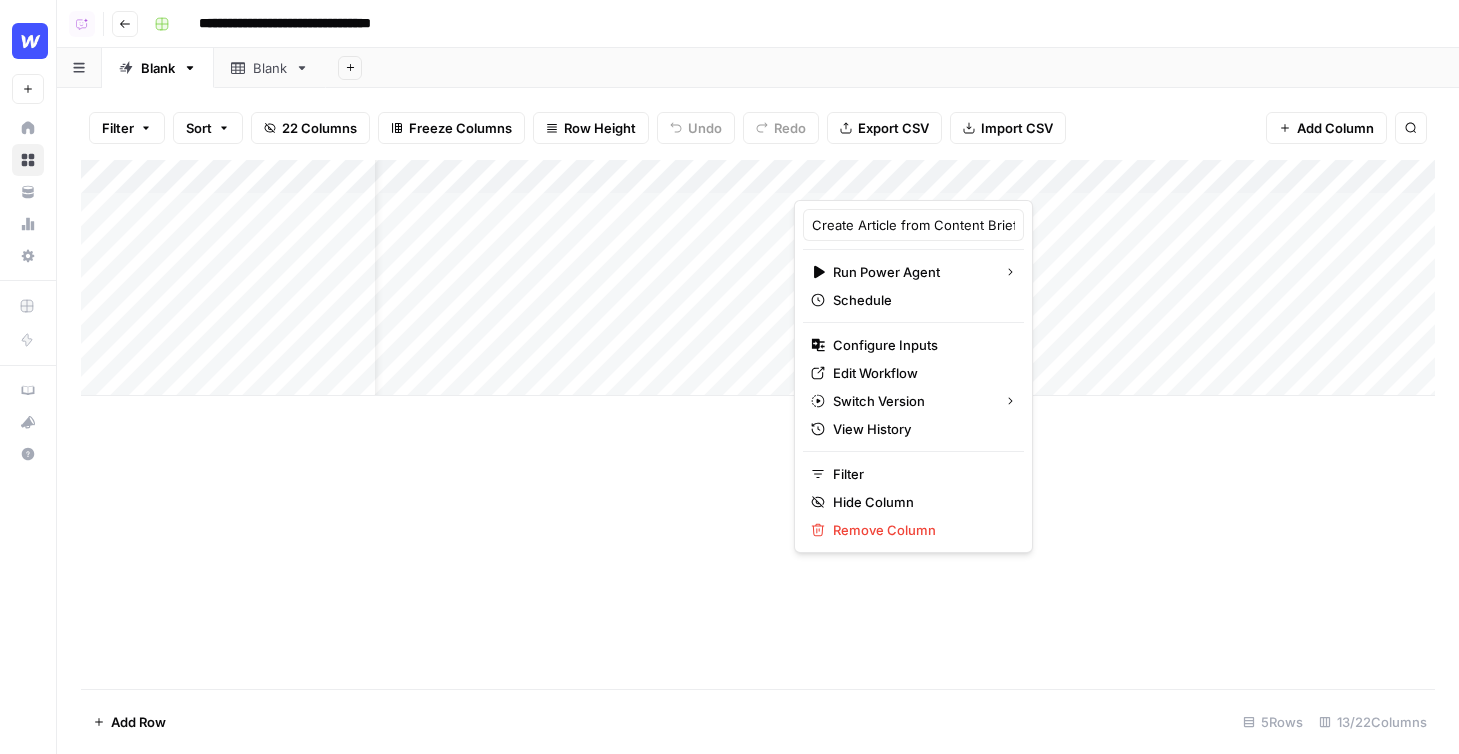 click at bounding box center (935, 180) 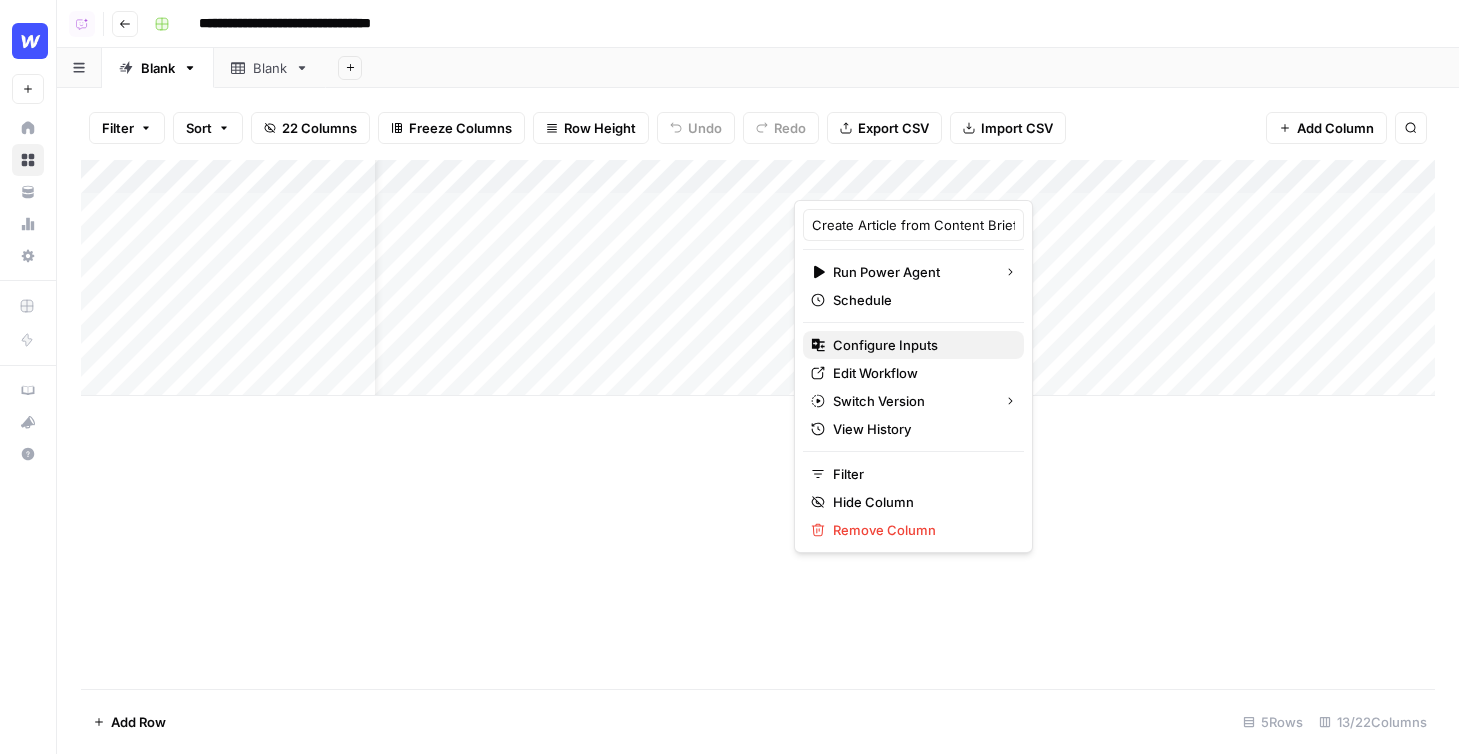click on "Configure Inputs" at bounding box center (913, 345) 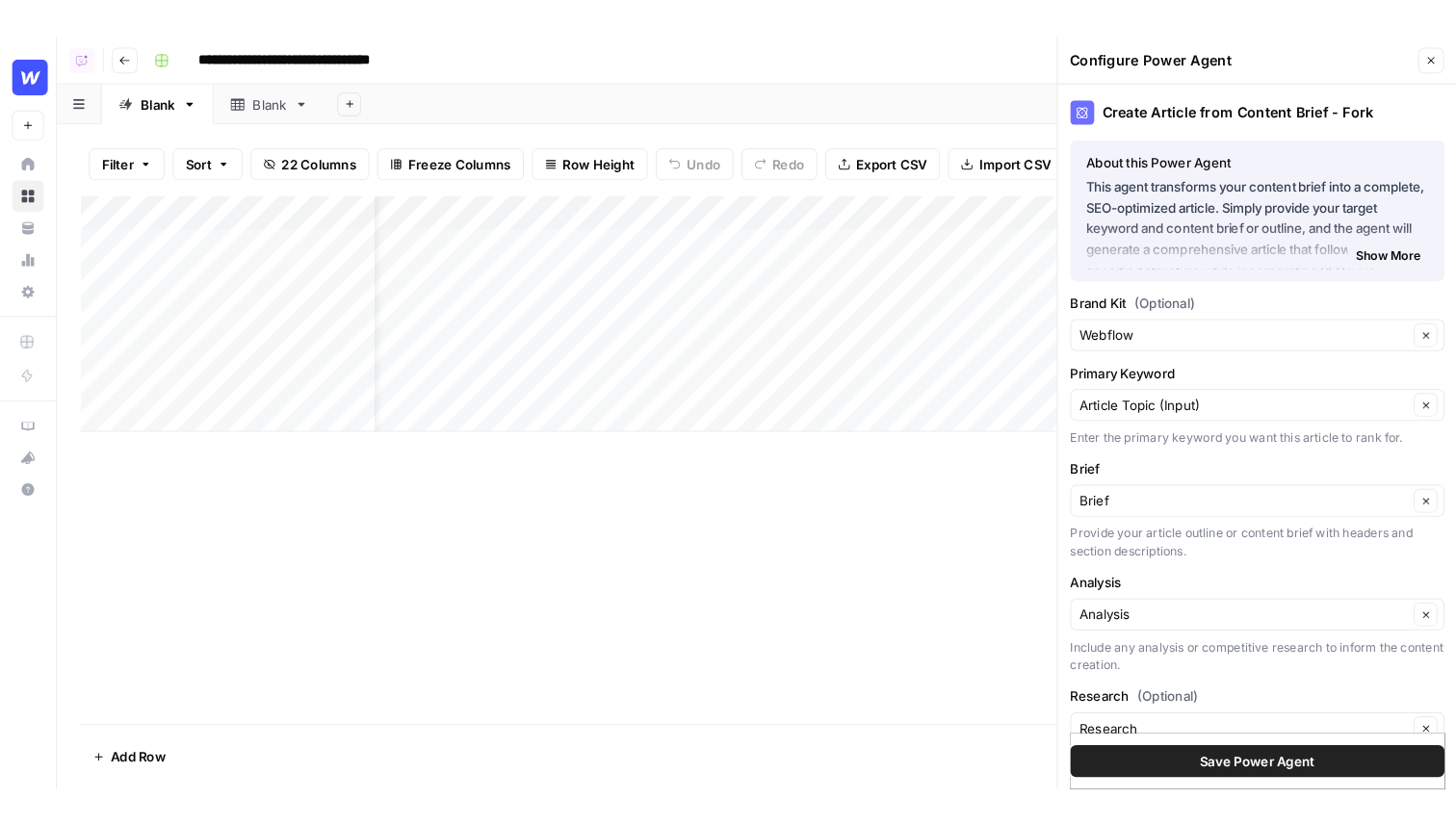 scroll, scrollTop: 97, scrollLeft: 0, axis: vertical 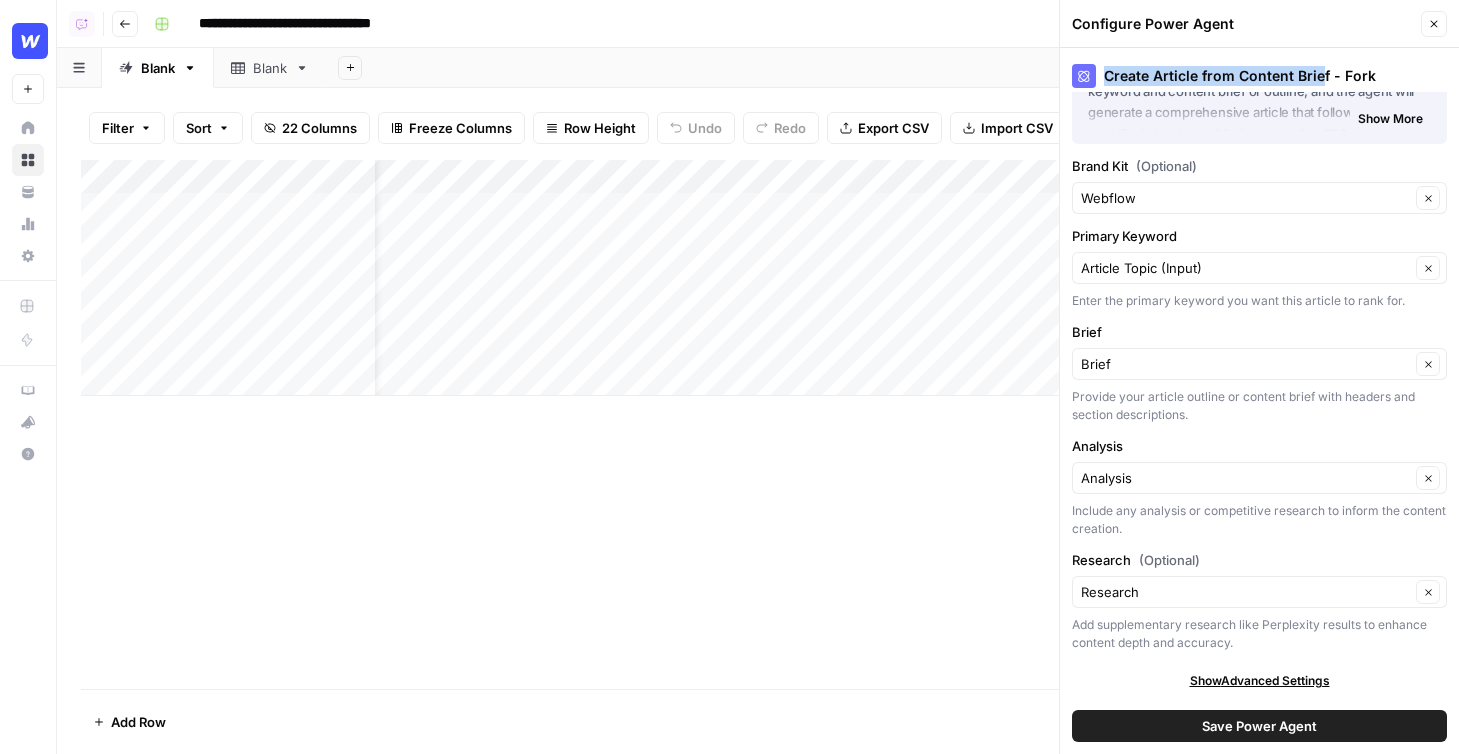 drag, startPoint x: 1323, startPoint y: 76, endPoint x: 1083, endPoint y: 75, distance: 240.00209 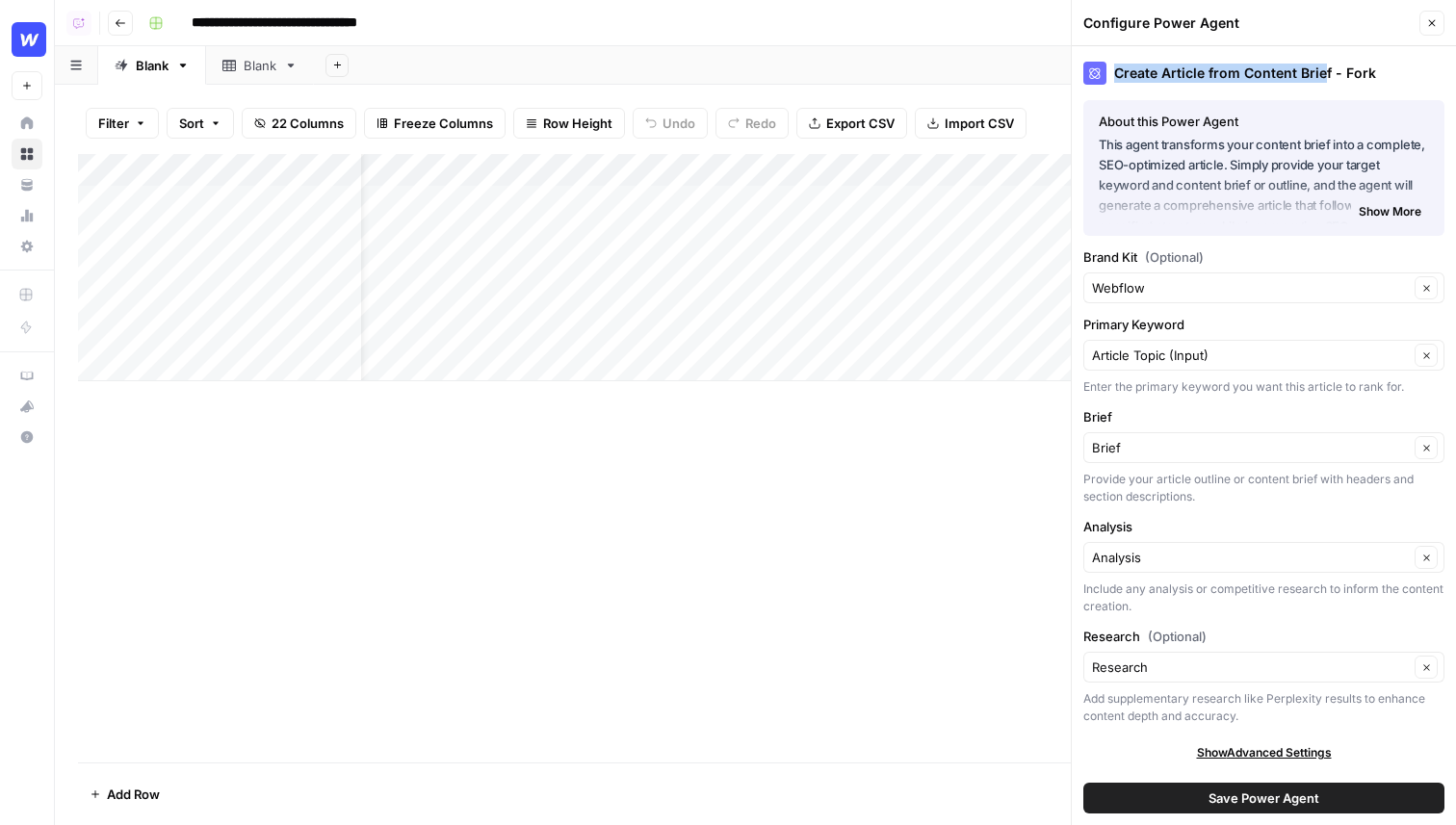 scroll, scrollTop: 0, scrollLeft: 0, axis: both 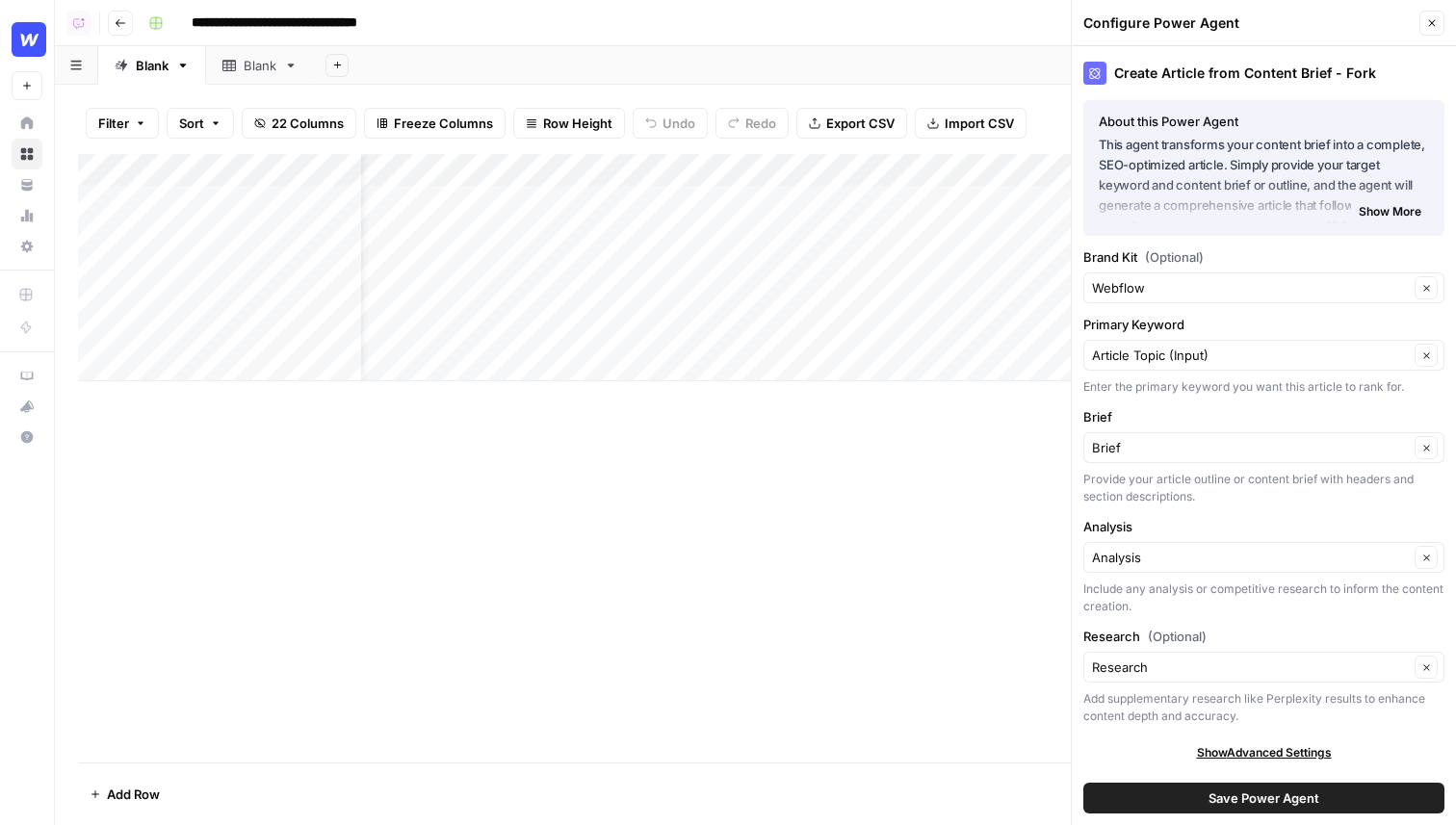 click on "Add Column" at bounding box center [755, 458] 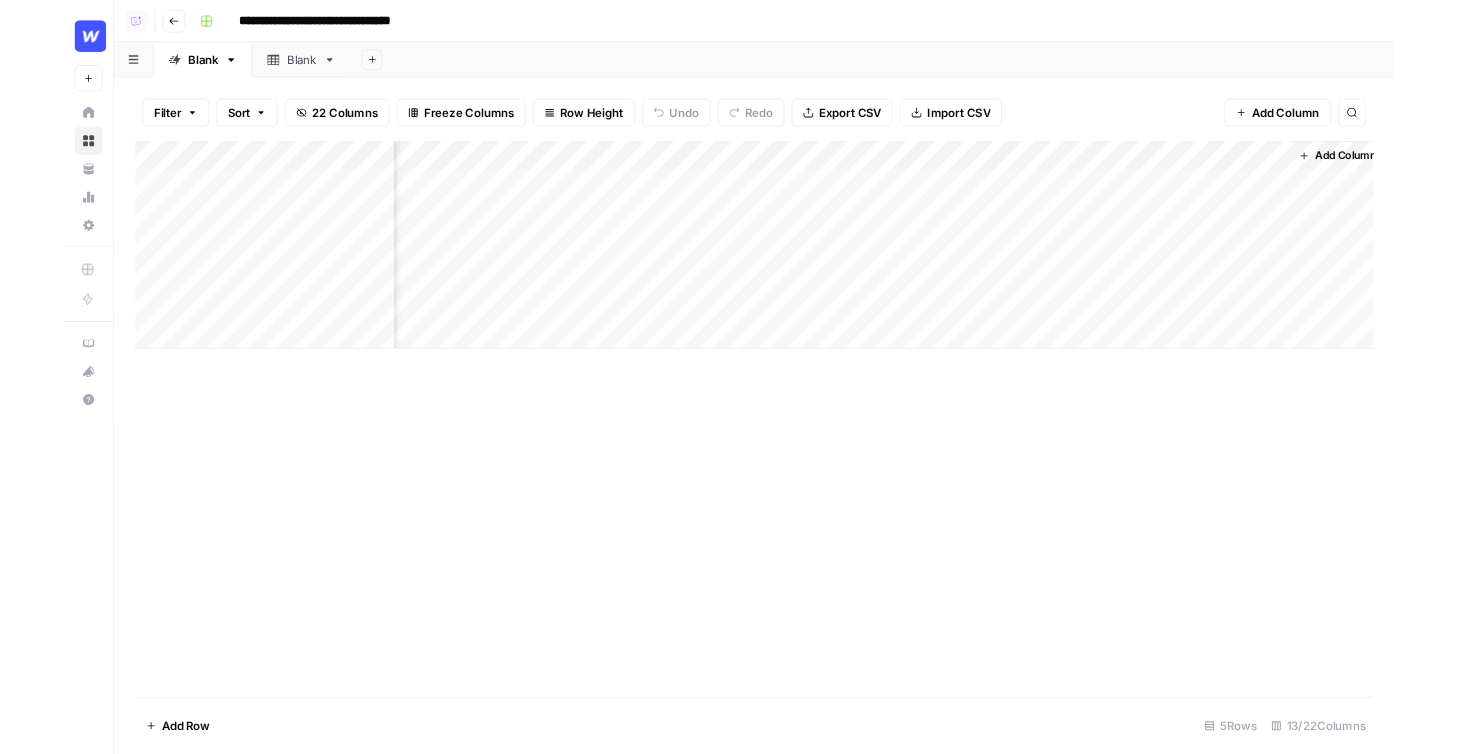 scroll, scrollTop: 0, scrollLeft: 1382, axis: horizontal 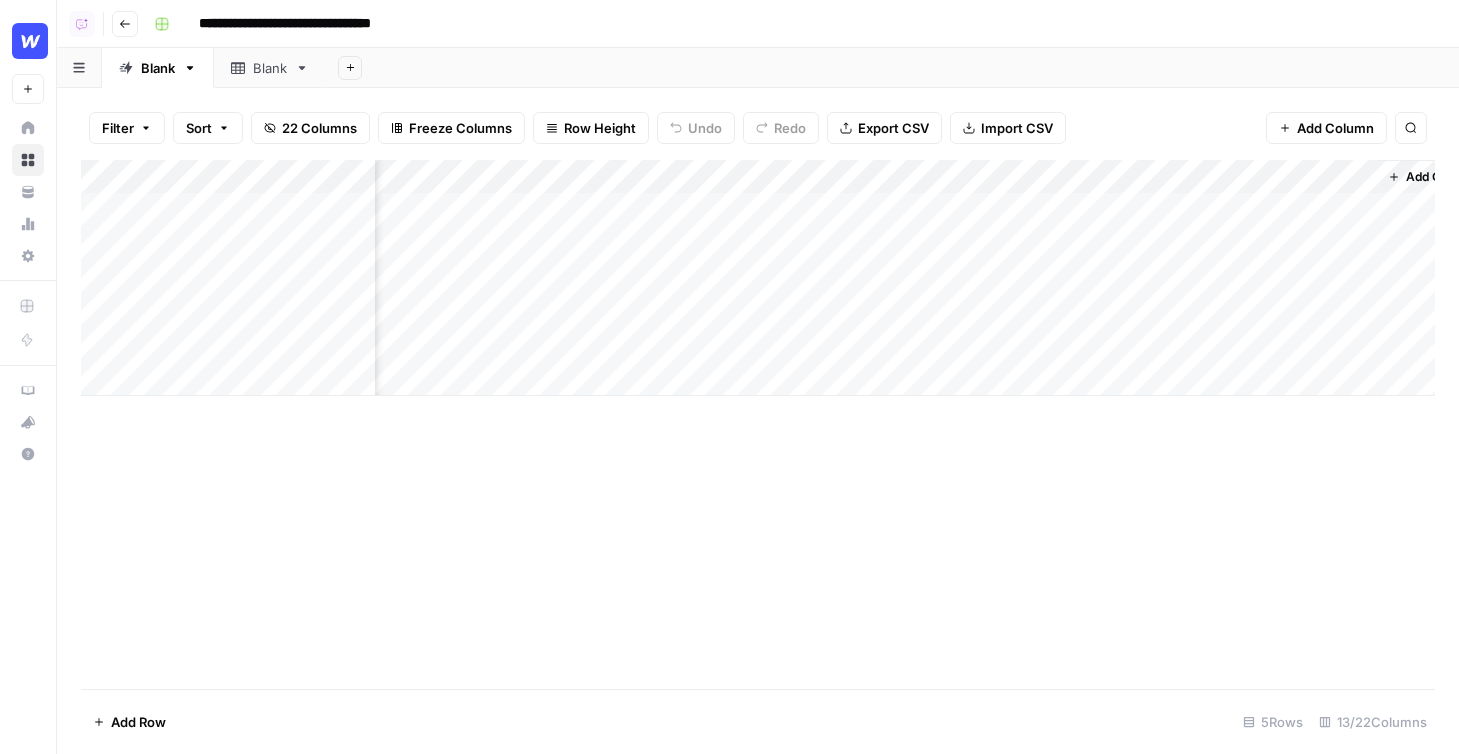 click at bounding box center (30, 41) 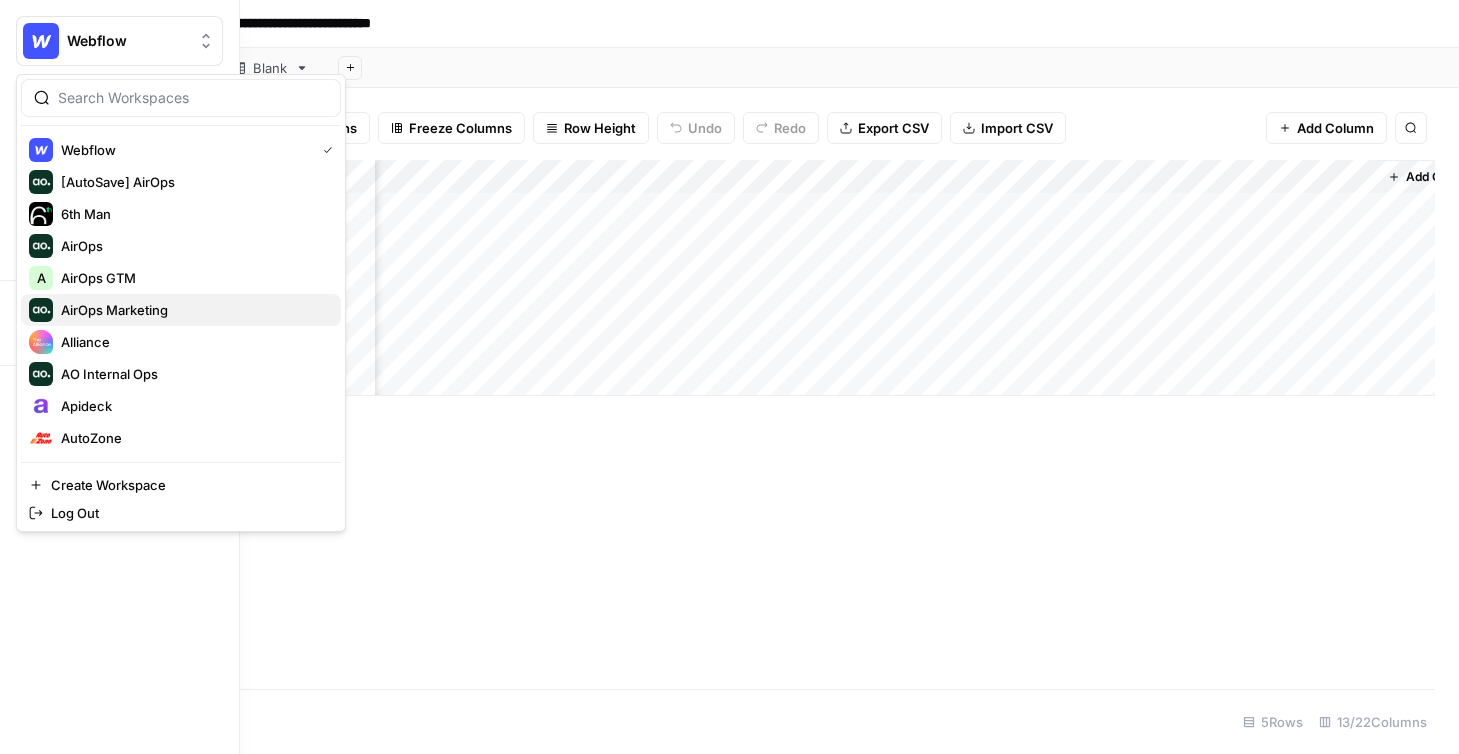 click on "AirOps Marketing" at bounding box center (193, 310) 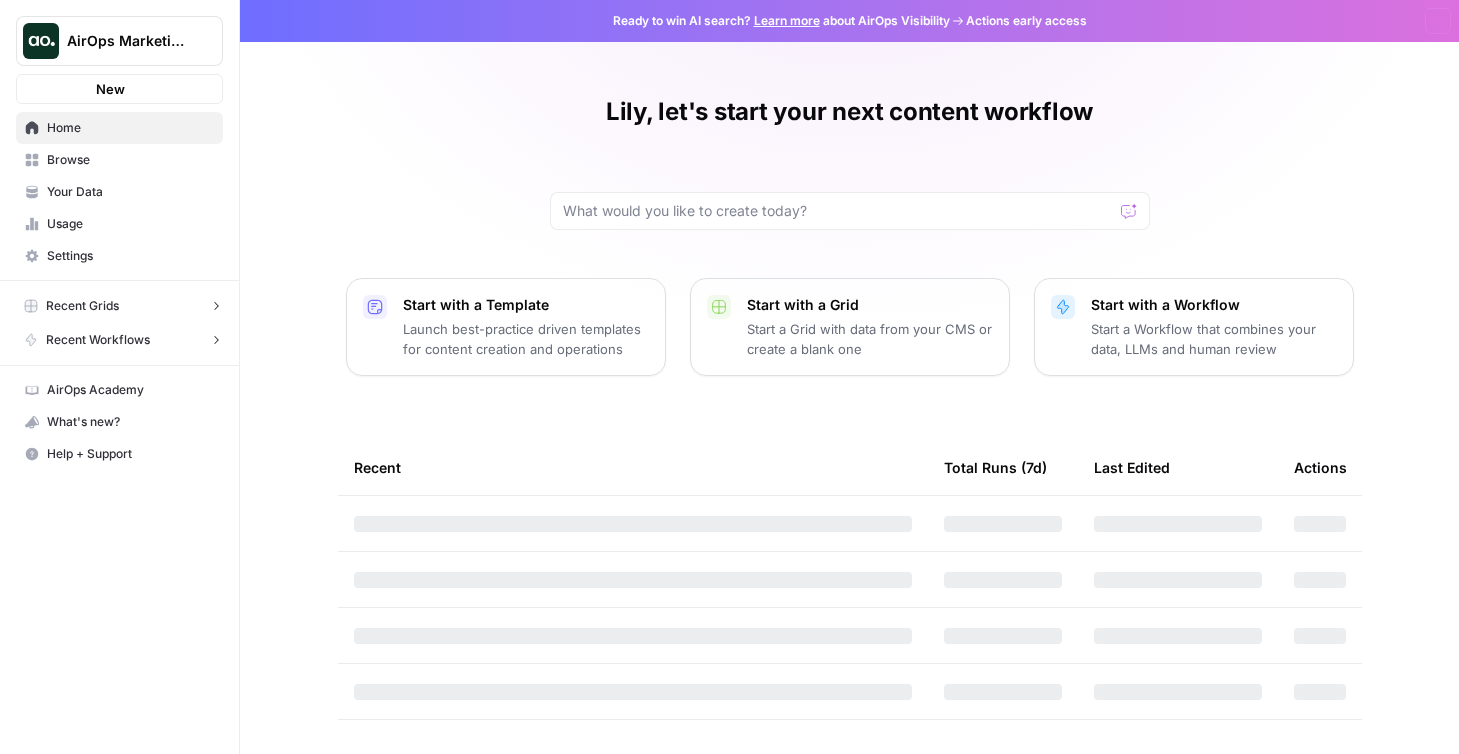 scroll, scrollTop: 0, scrollLeft: 0, axis: both 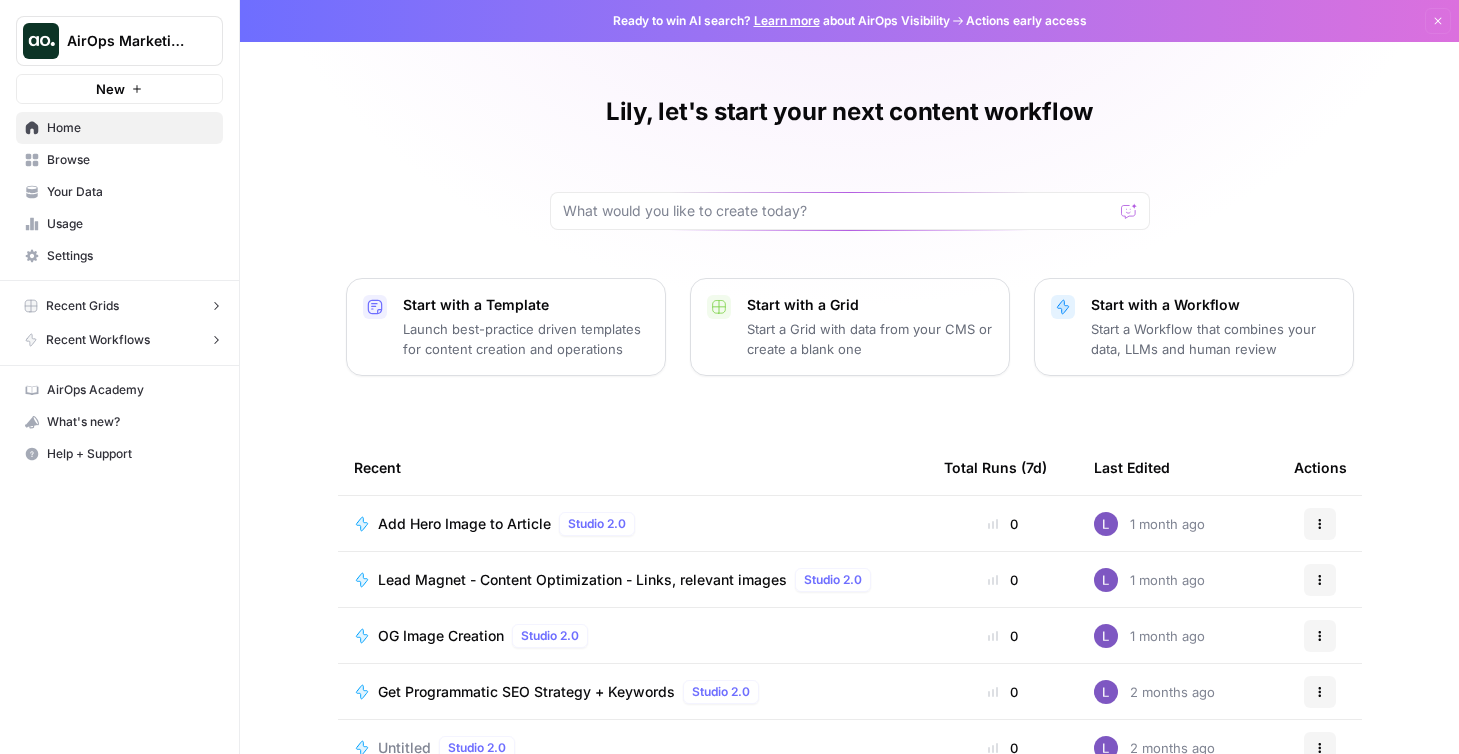 click on "AirOps Marketing" at bounding box center (127, 41) 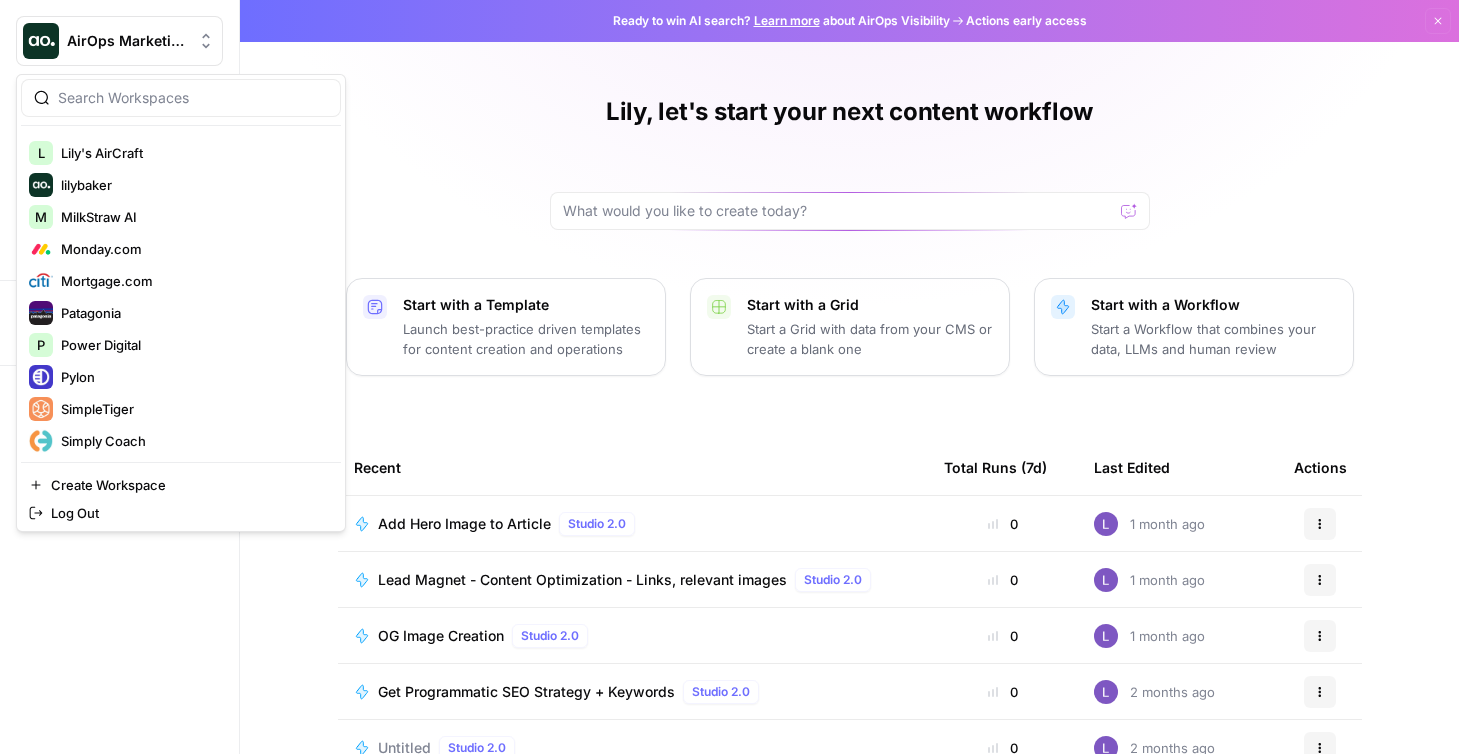 scroll, scrollTop: 1472, scrollLeft: 0, axis: vertical 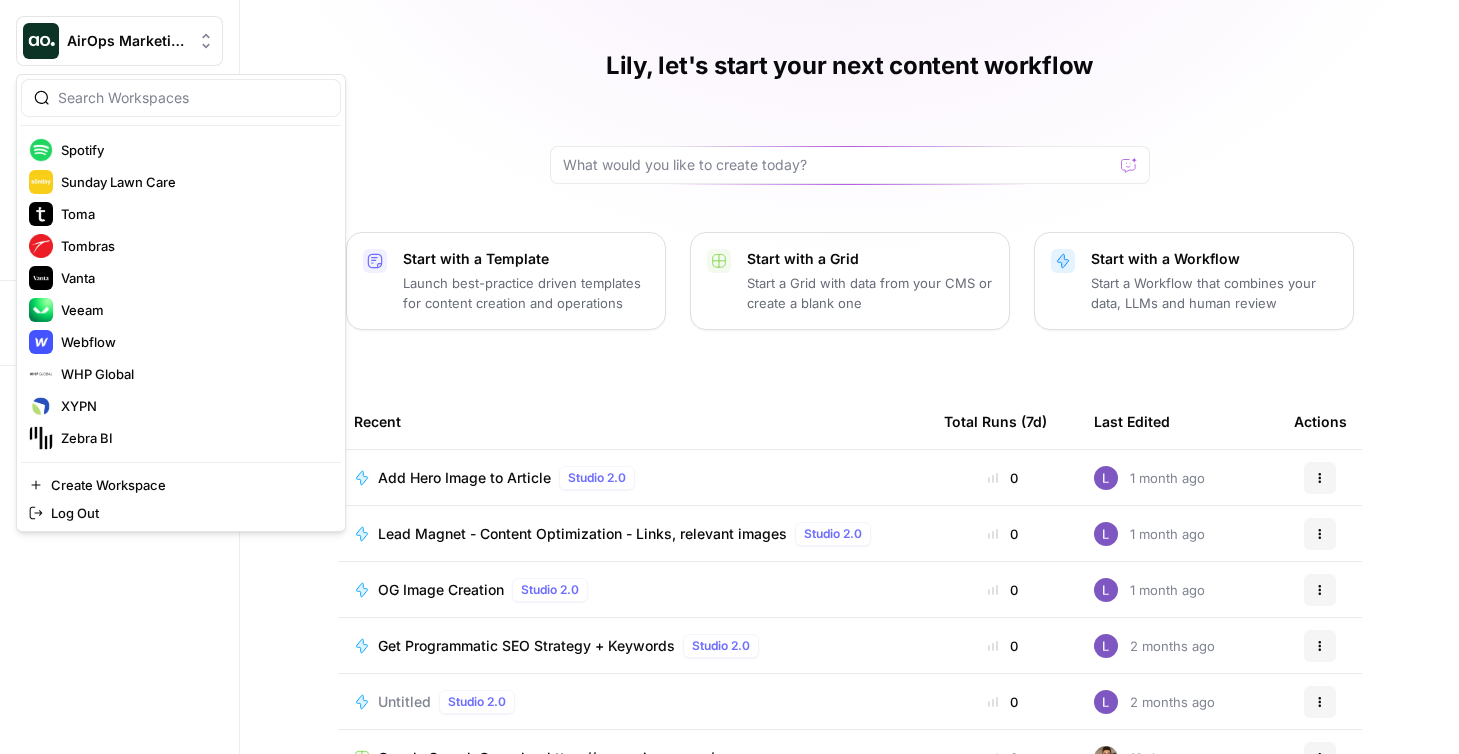 click on "Lily, let's start your next content workflow Start with a Template Launch best-practice driven templates for content creation and operations Start with a Grid Start a Grid with data from your CMS or create a blank one Start with a Workflow Start a Workflow that combines your data, LLMs and human review Recent Total Runs (7d) Last Edited Actions Add Hero Image to Article Studio 2.0 0 1 month ago Actions Lead Magnet - Content Optimization - Links, relevant images Studio 2.0 0 1 month ago Actions OG Image Creation Studio 2.0 0 1 month ago Actions Get Programmatic SEO Strategy + Keywords Studio 2.0 0 2 months ago Actions Untitled Studio 2.0 0 2 months ago Actions Google Search Console - https://www.airops.com/ 0 13 days ago Actions Untitled Studio 2.0 0 13 days ago Actions" at bounding box center (849, 414) 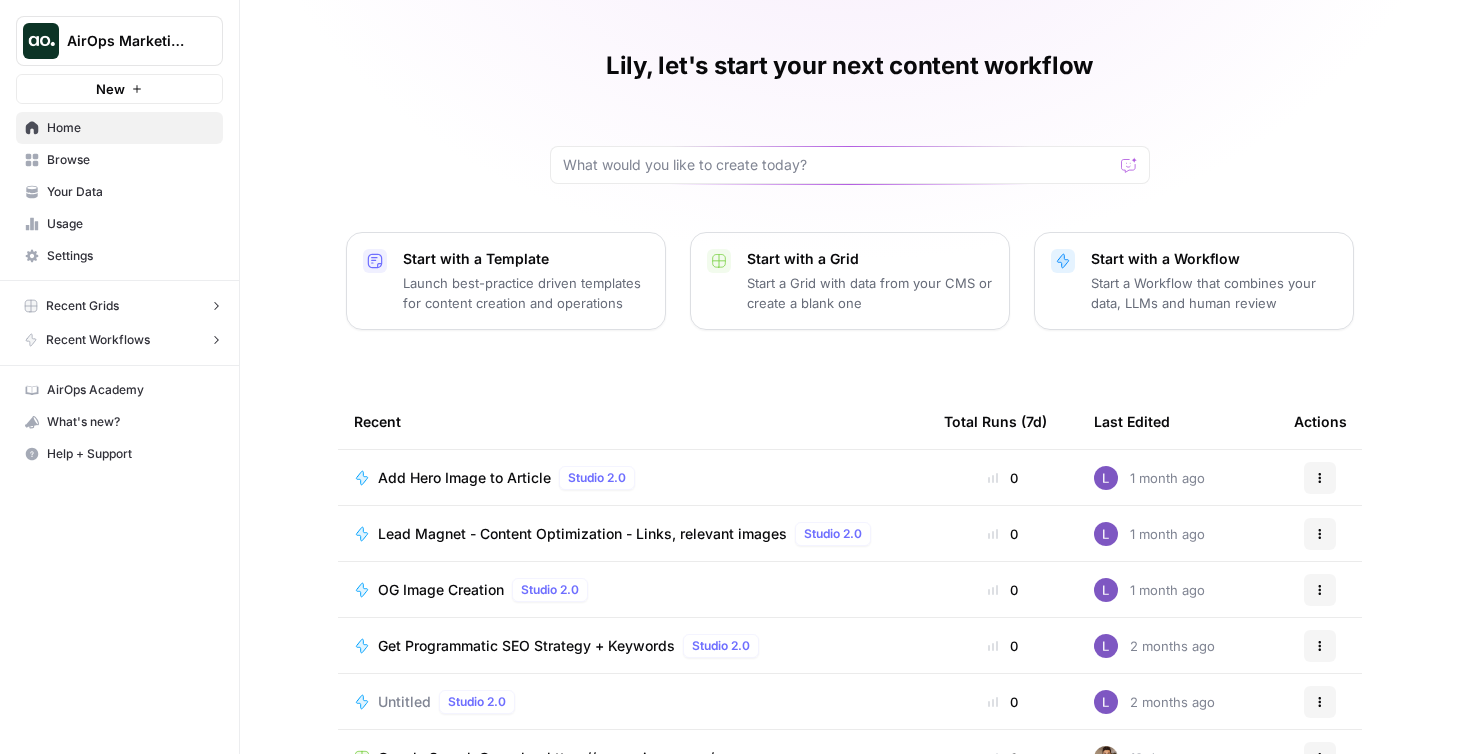 click on "Browse" at bounding box center (130, 160) 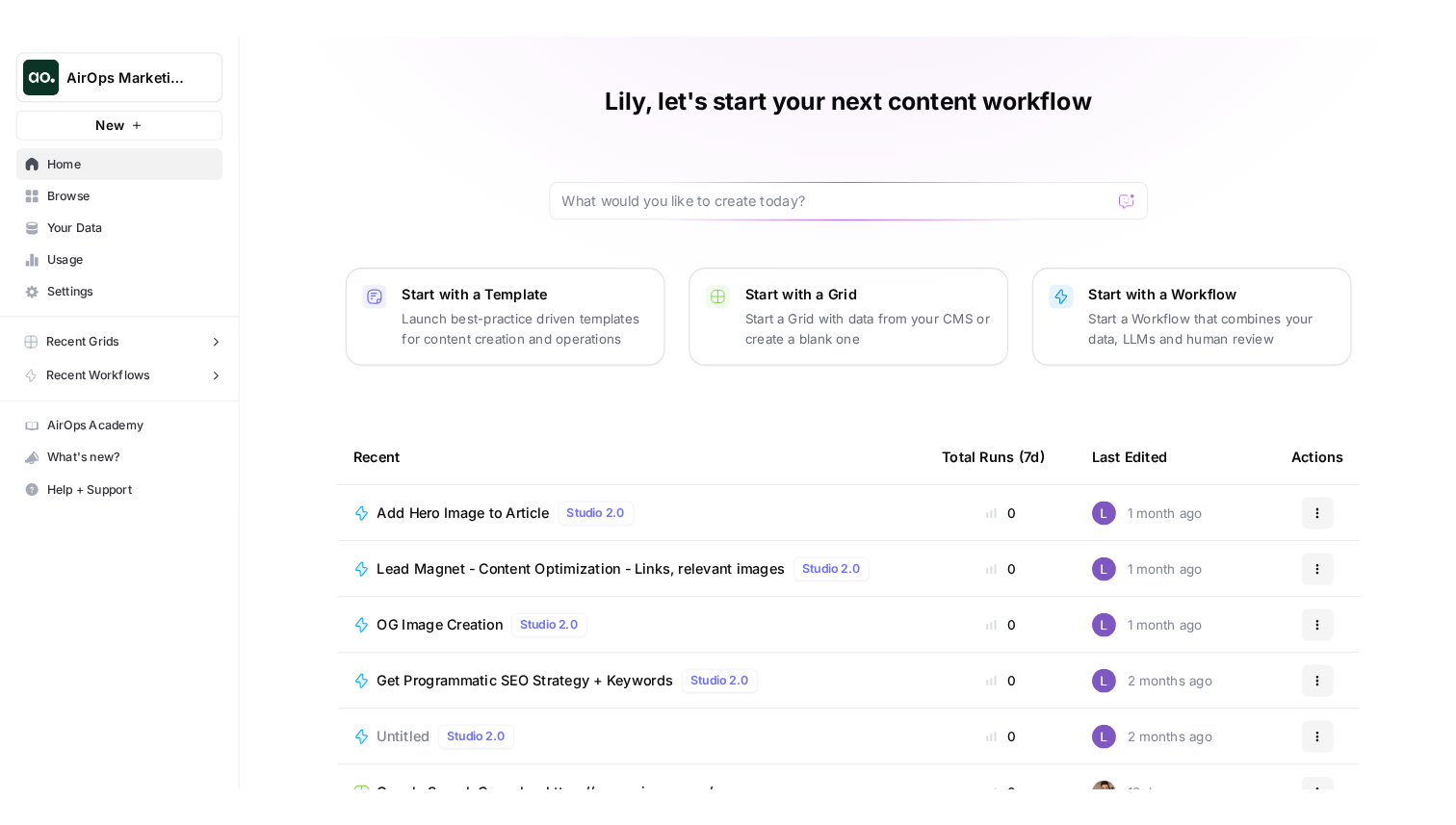 scroll, scrollTop: 0, scrollLeft: 0, axis: both 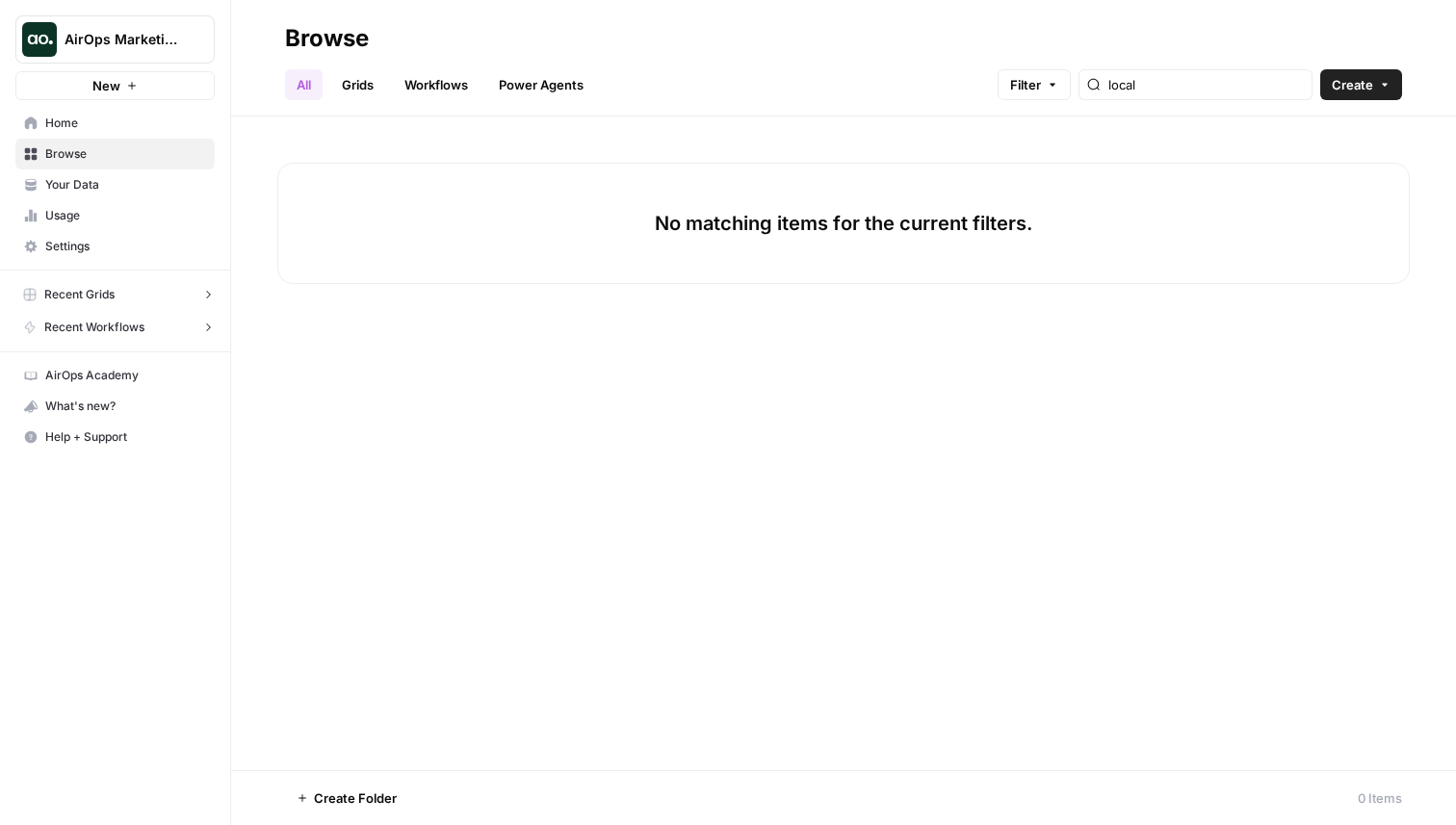 click on "AirOps Marketing" at bounding box center [115, 39] 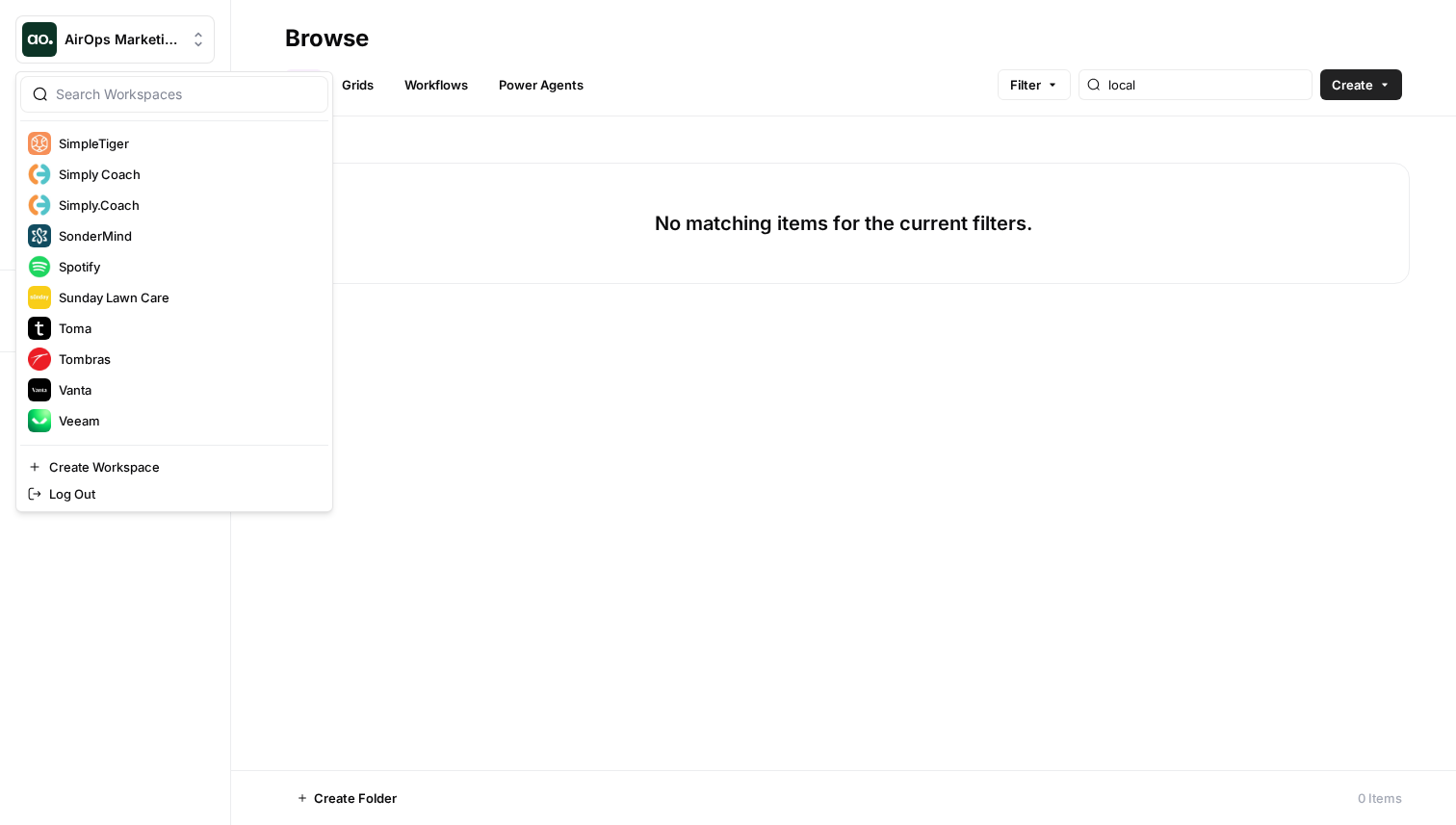 scroll, scrollTop: 1417, scrollLeft: 0, axis: vertical 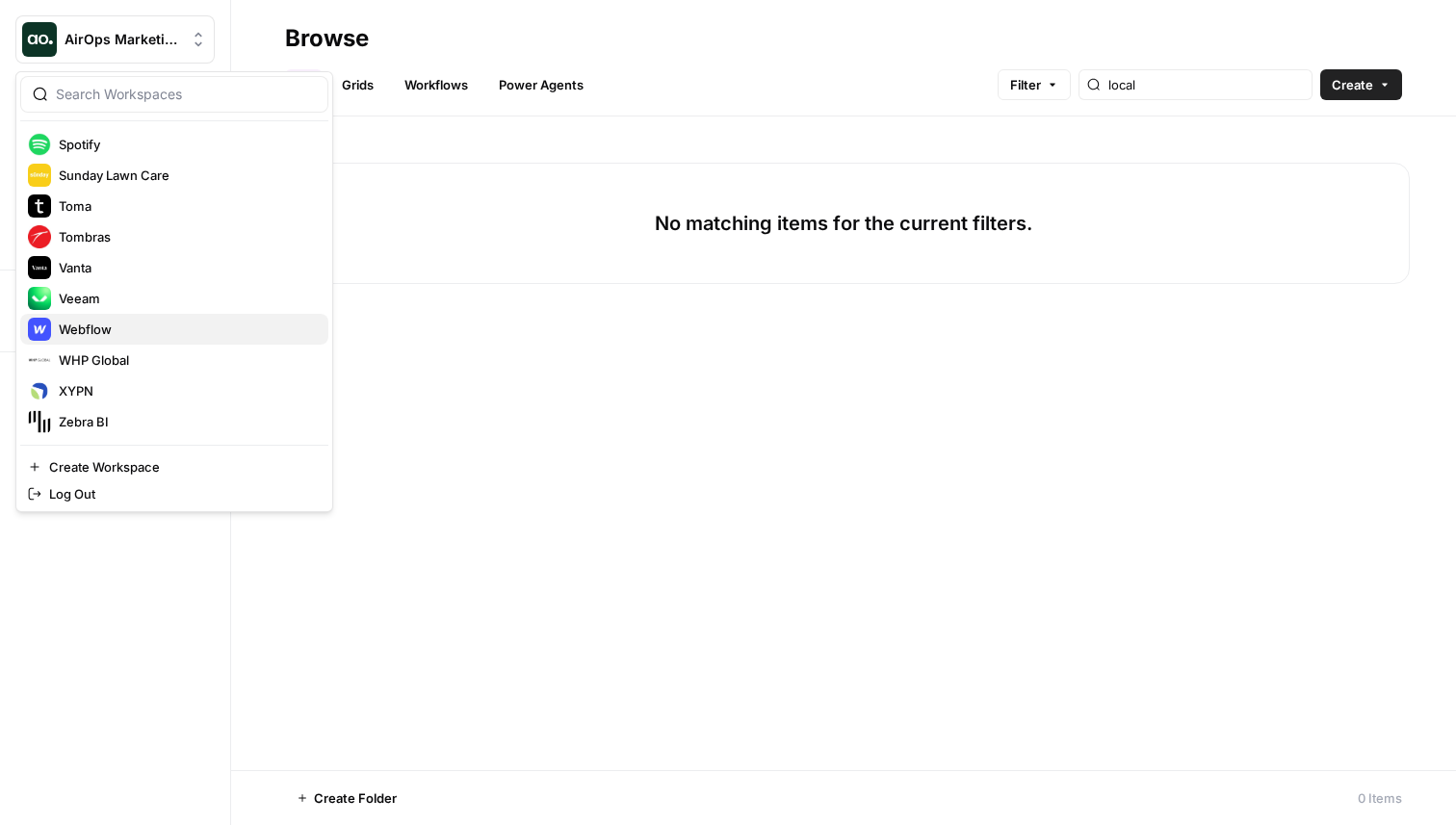 click on "Webflow" at bounding box center [186, 329] 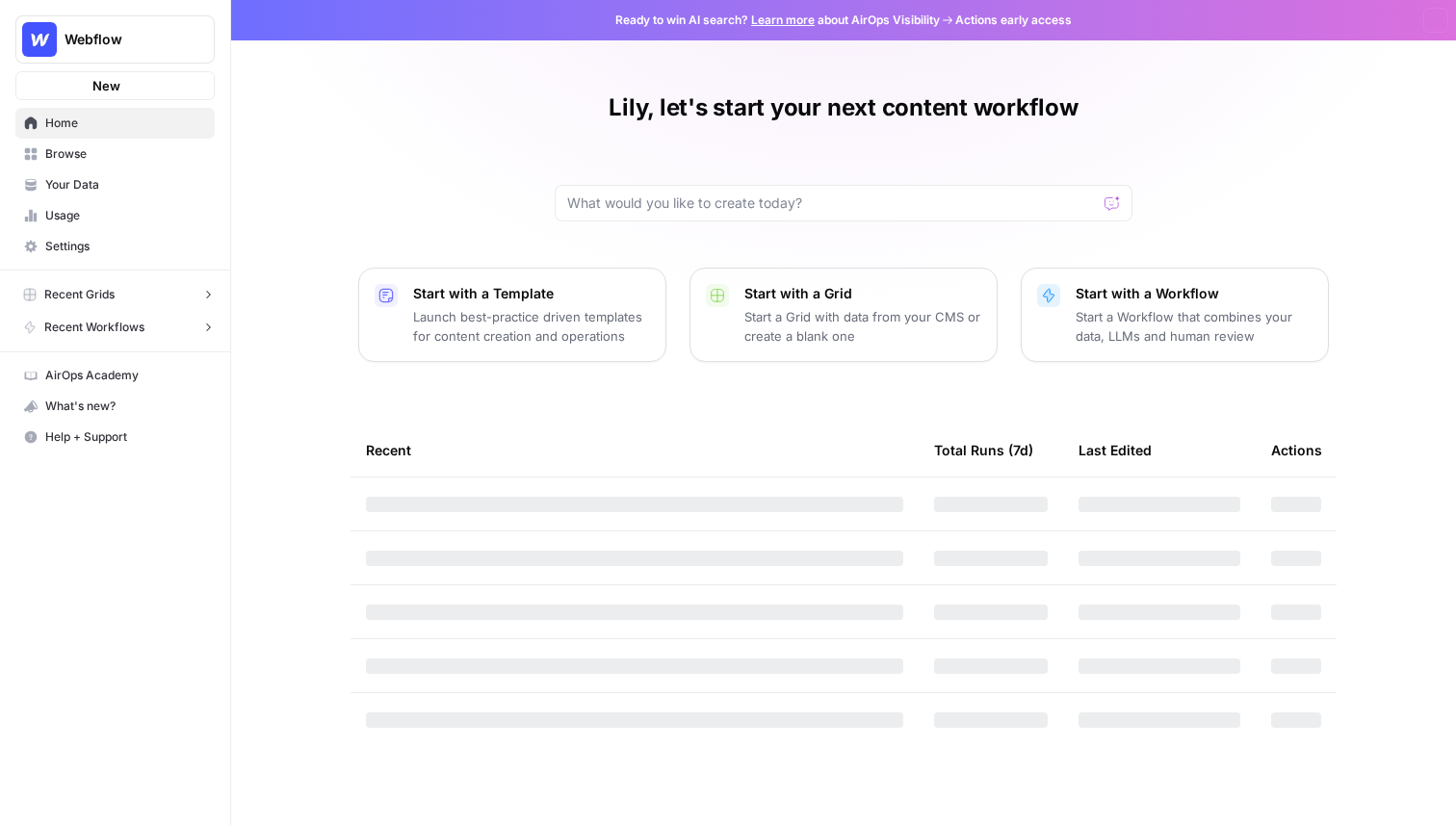 scroll, scrollTop: 0, scrollLeft: 0, axis: both 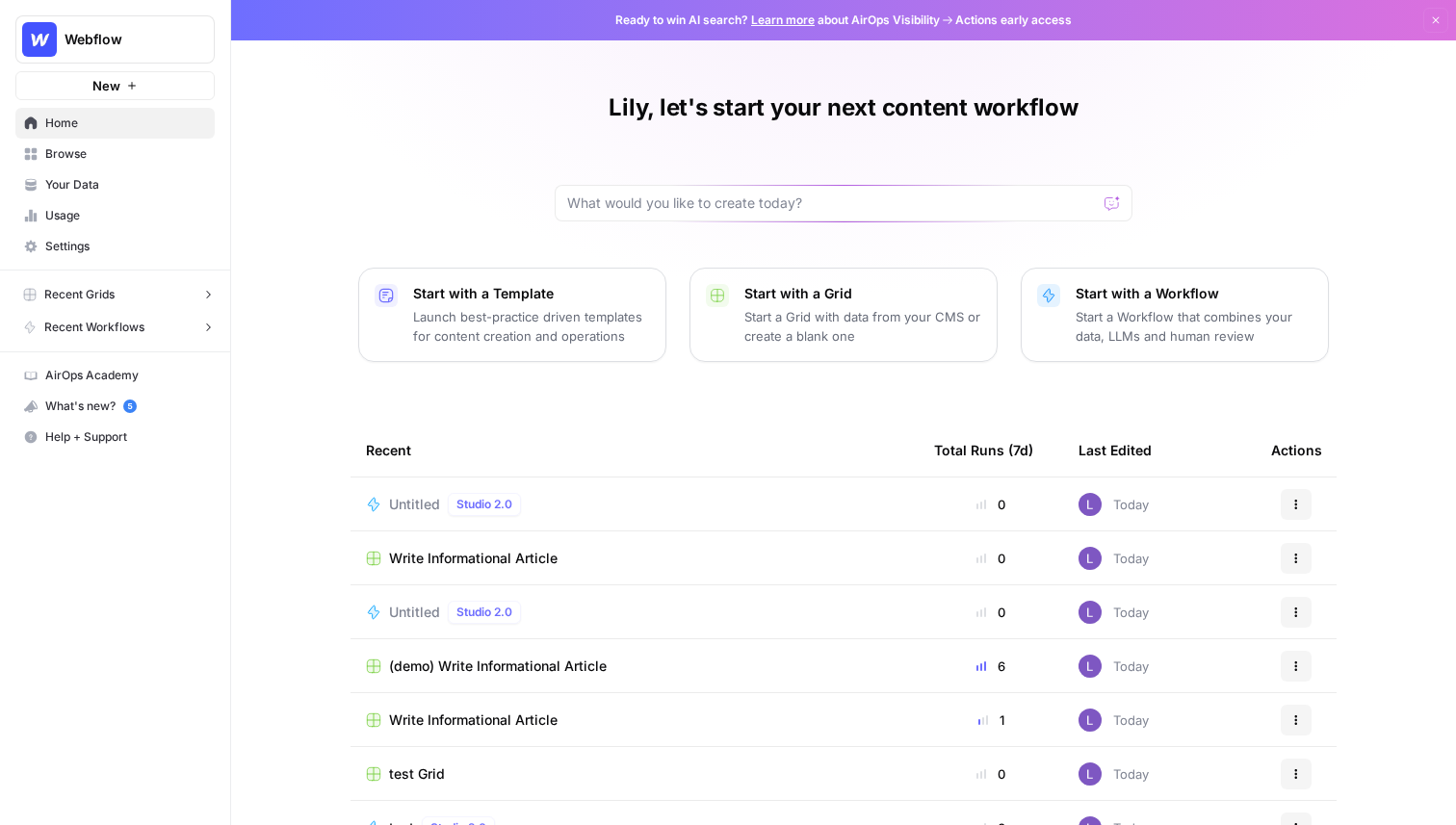 click on "Write Informational Article" at bounding box center [473, 558] 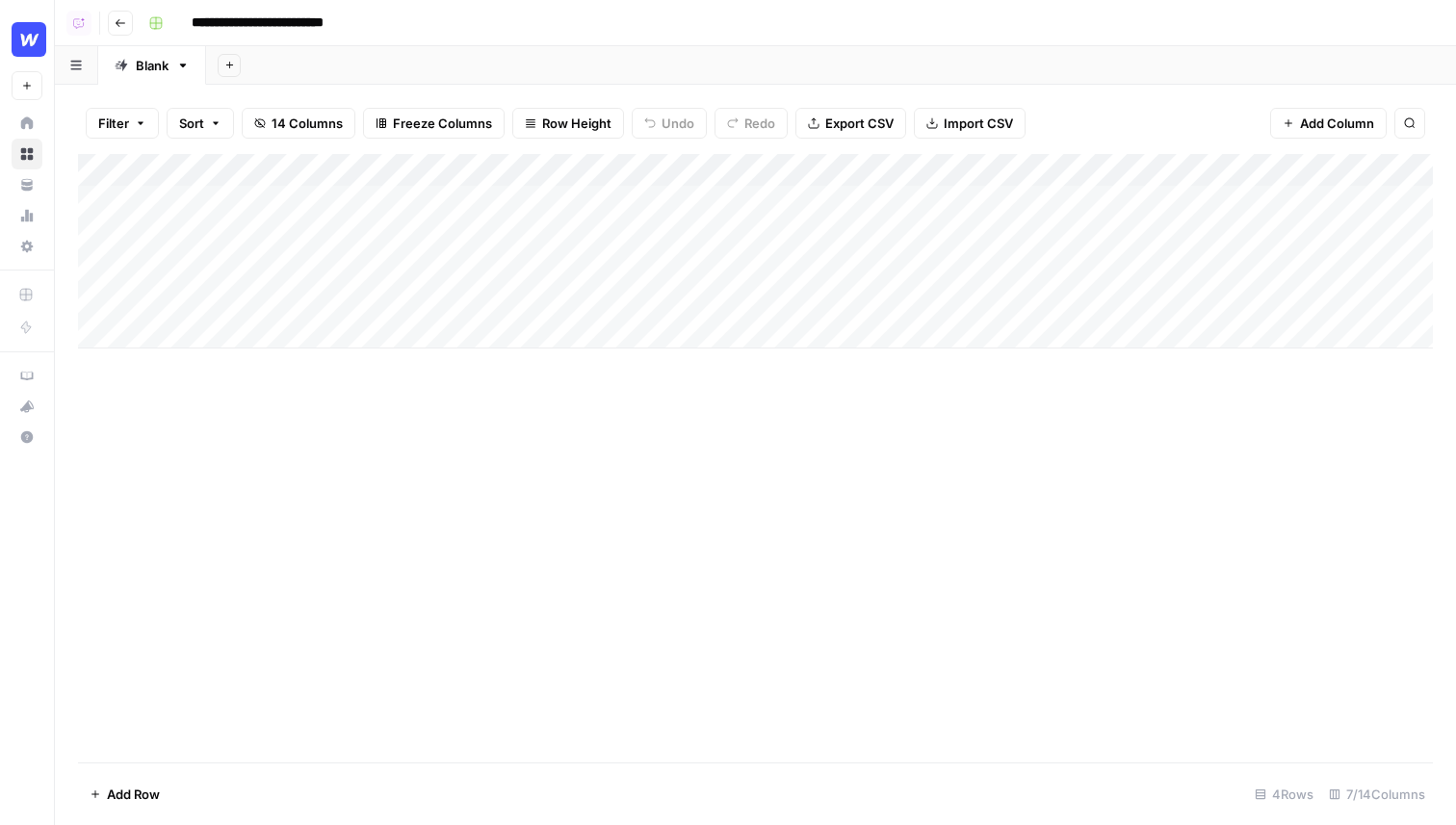 click on "Add Column" at bounding box center (755, 251) 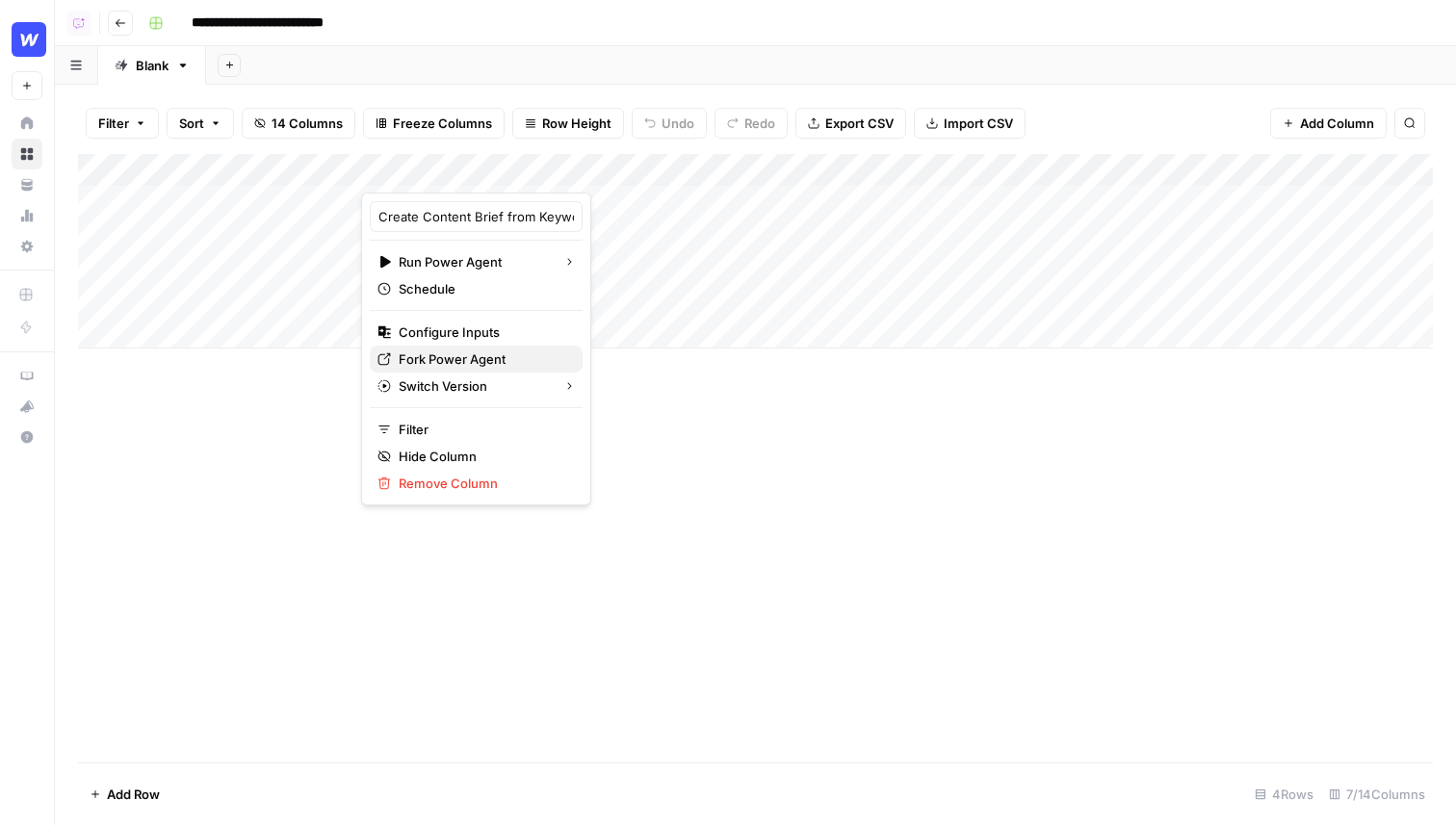 click on "Fork Power Agent" at bounding box center [482, 359] 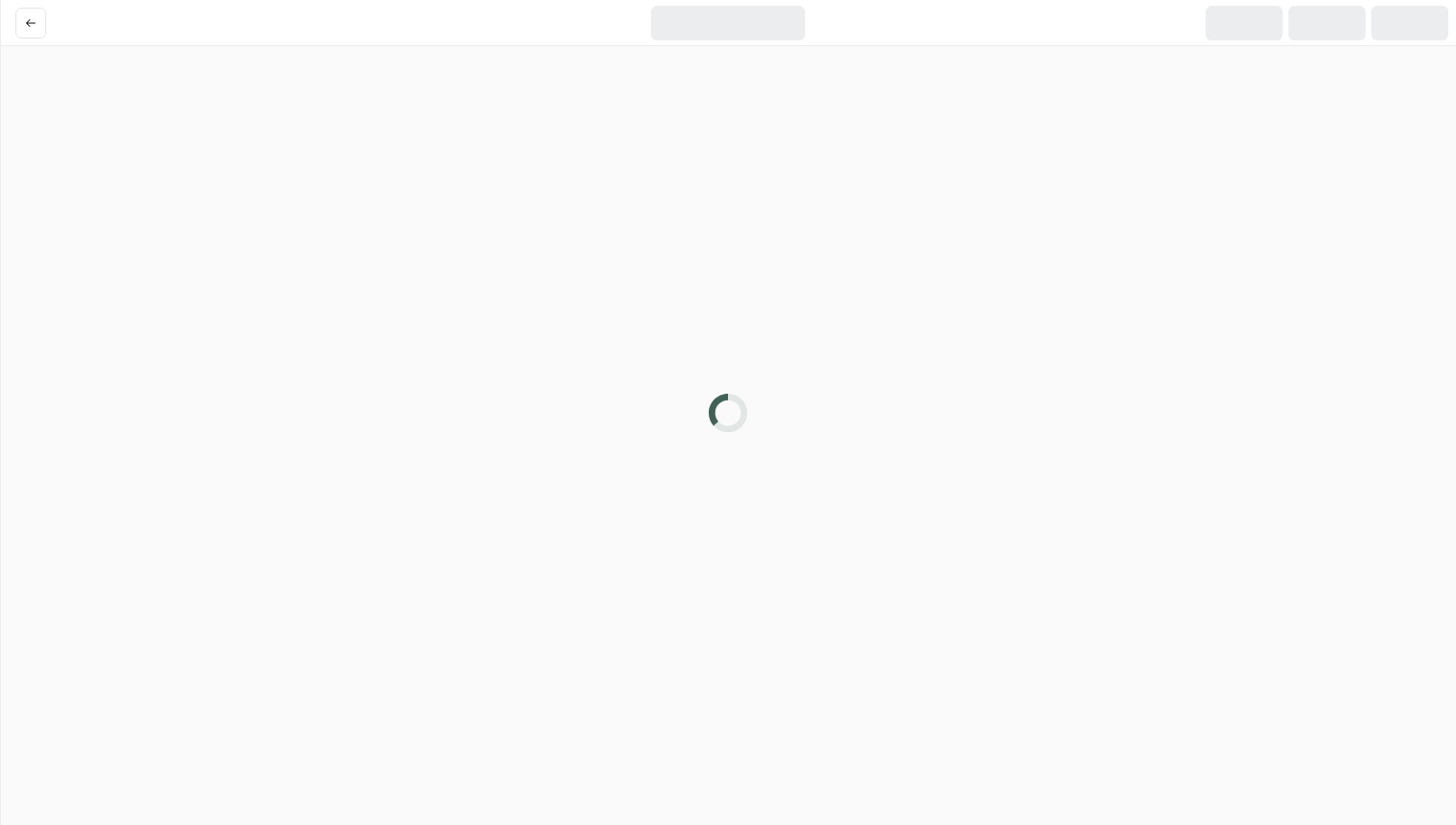 scroll, scrollTop: 0, scrollLeft: 0, axis: both 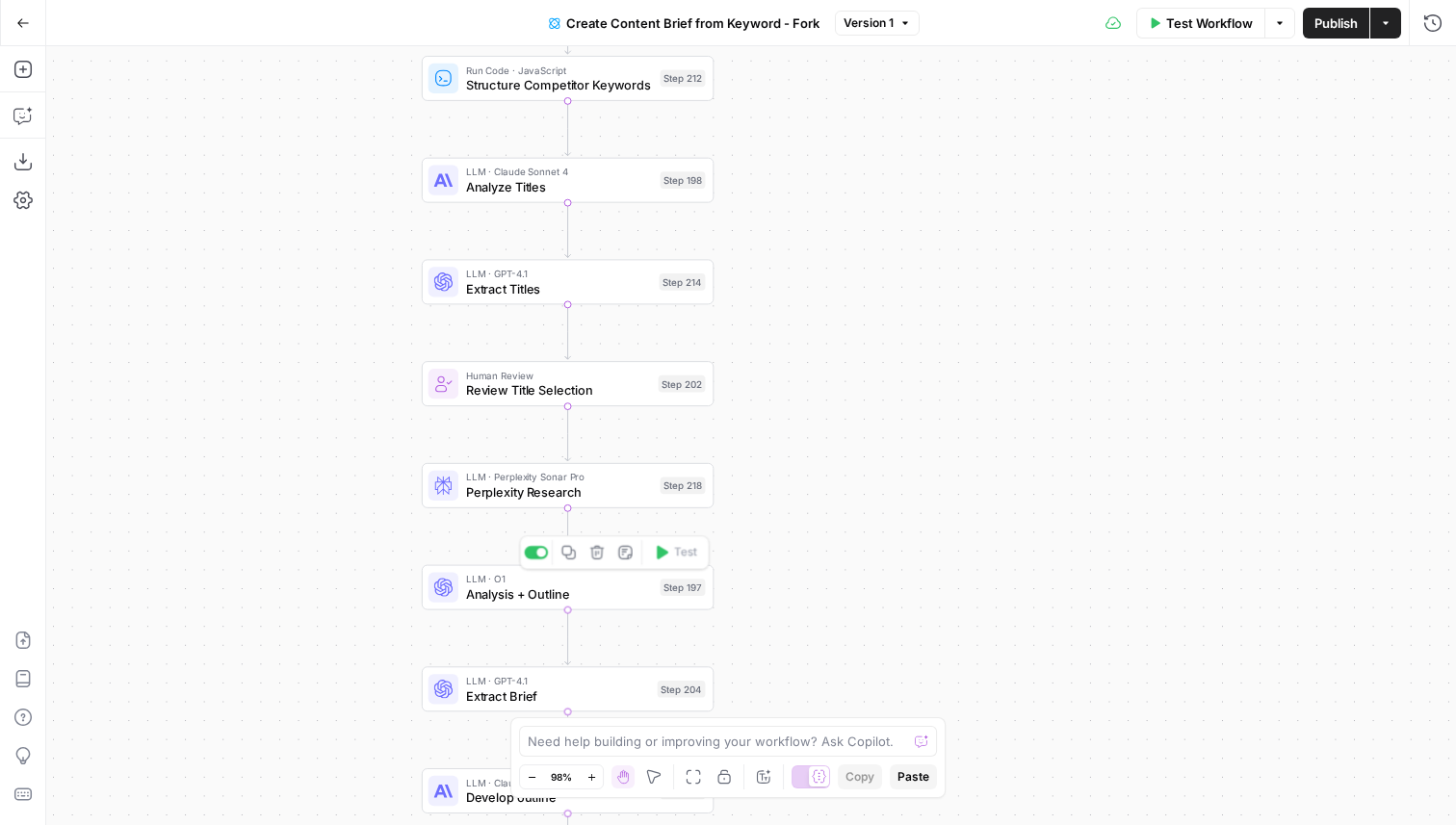 click on "Analysis + Outline" at bounding box center (559, 594) 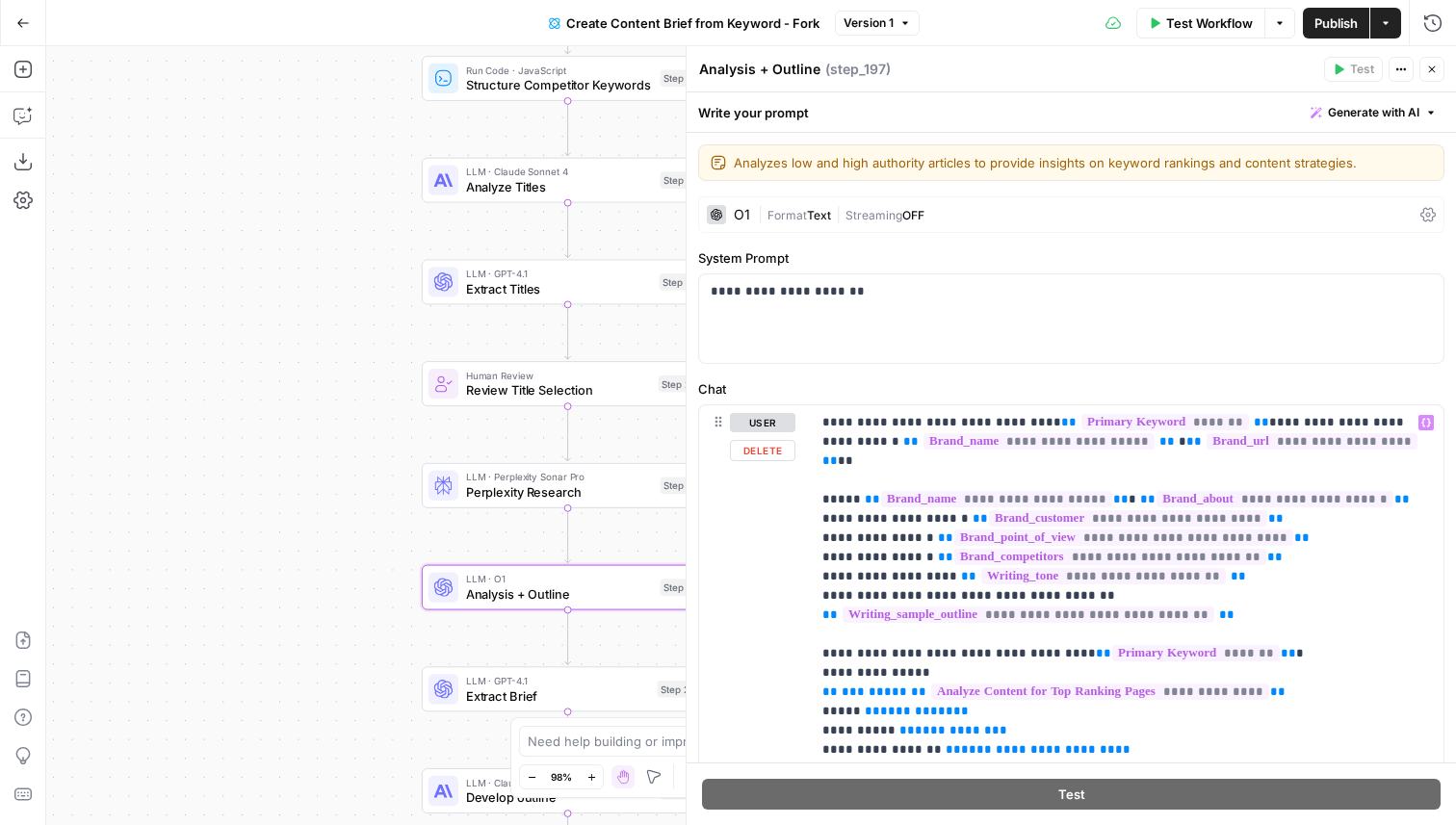 scroll, scrollTop: 61, scrollLeft: 0, axis: vertical 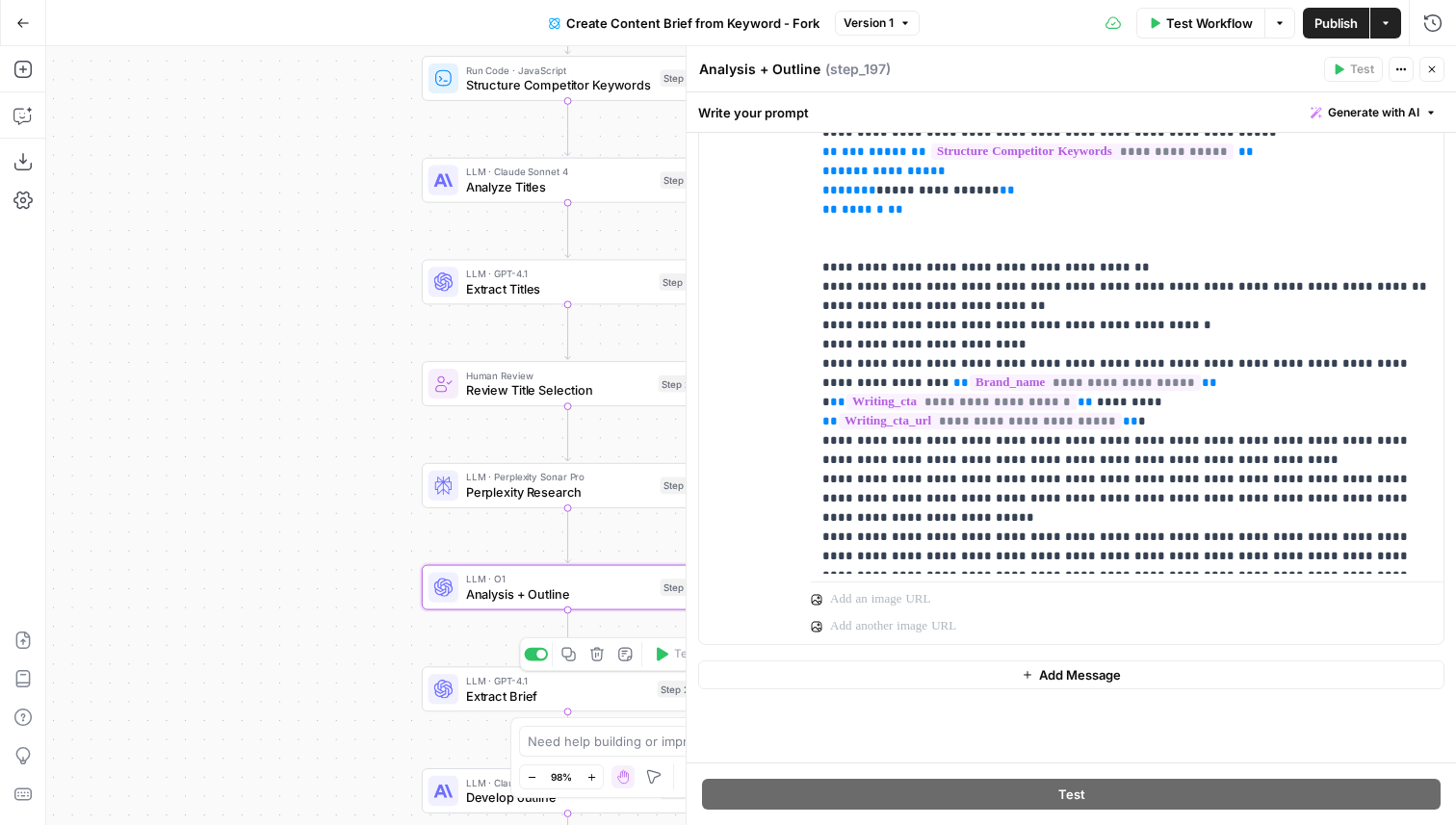 click on "Extract Brief" at bounding box center (558, 696) 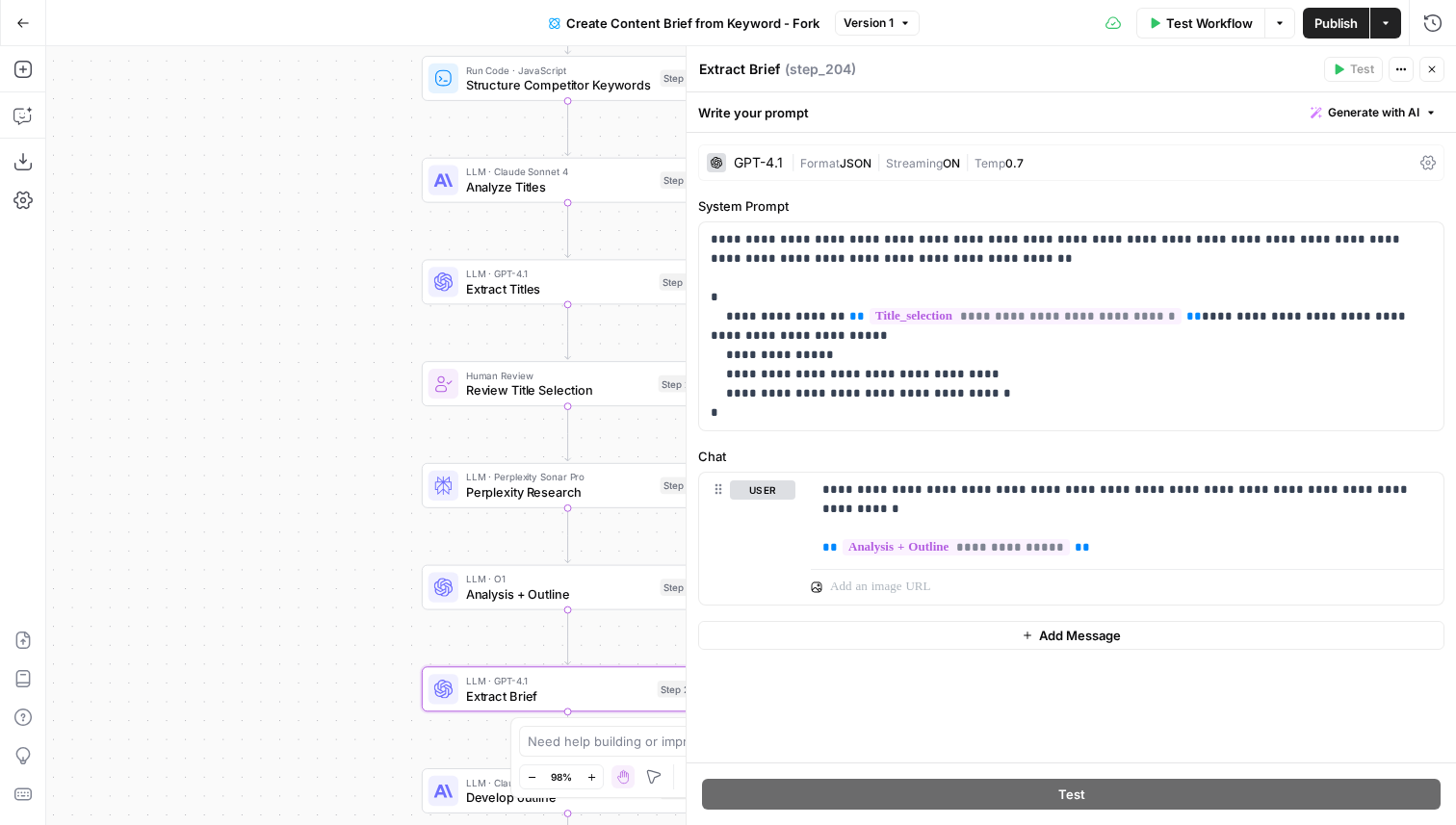click at bounding box center [443, 790] 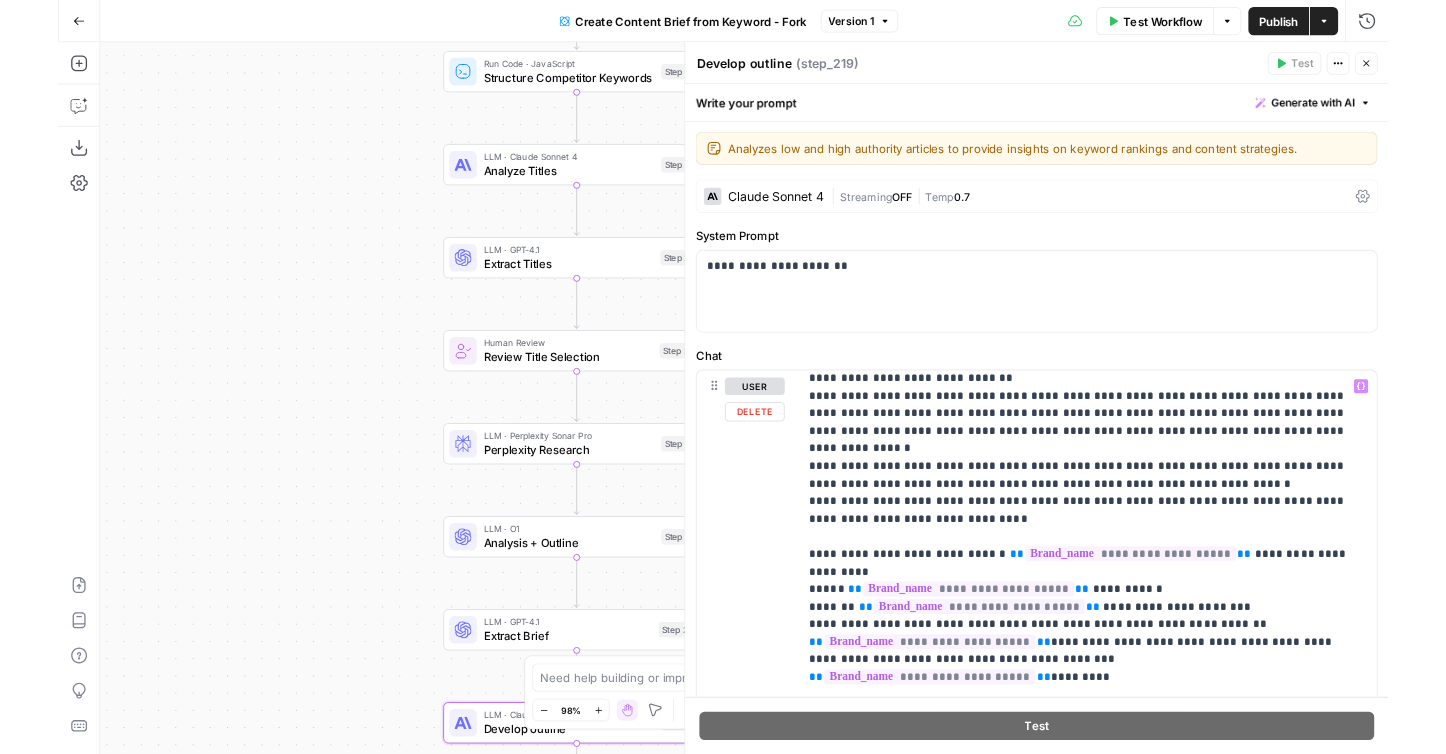scroll, scrollTop: 2686, scrollLeft: 0, axis: vertical 